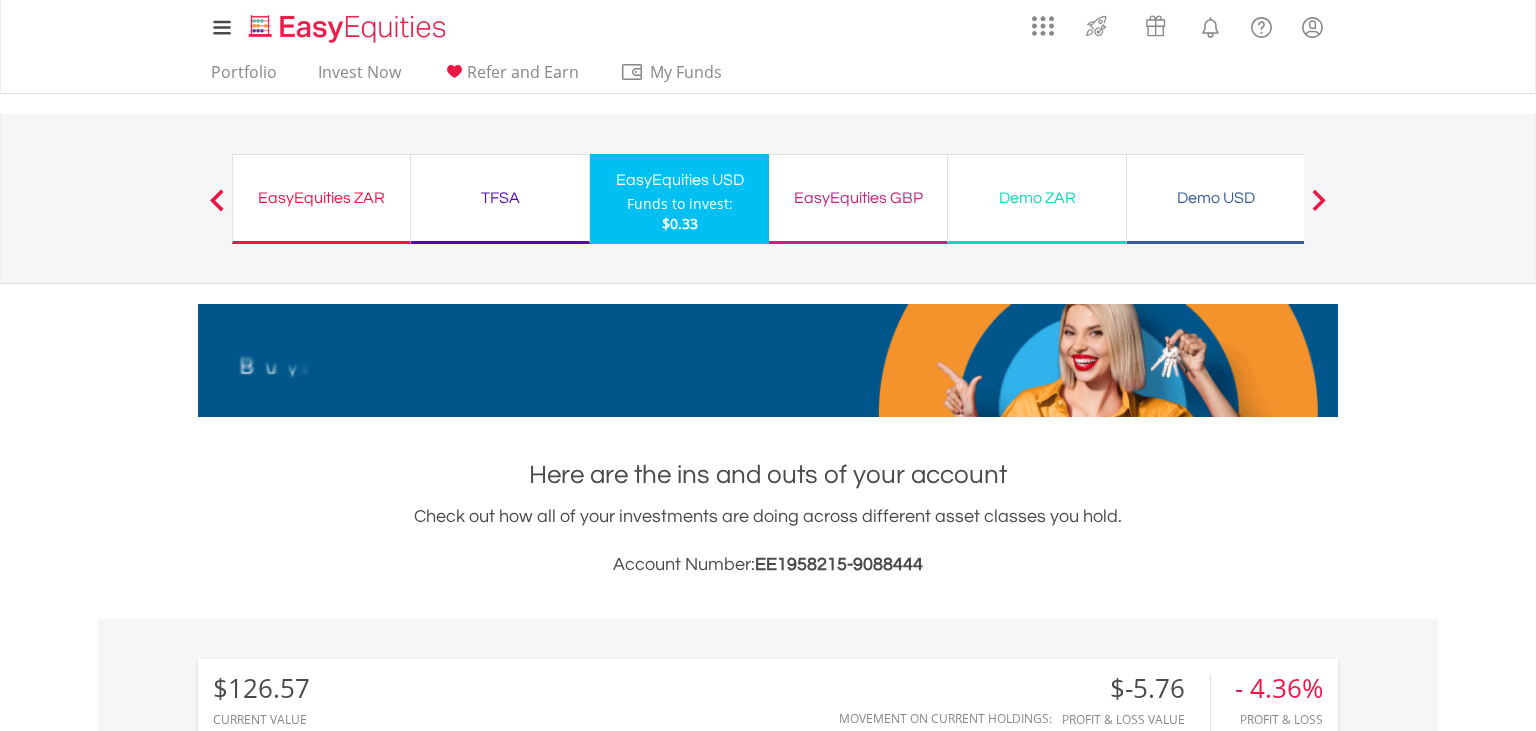 scroll, scrollTop: 0, scrollLeft: 0, axis: both 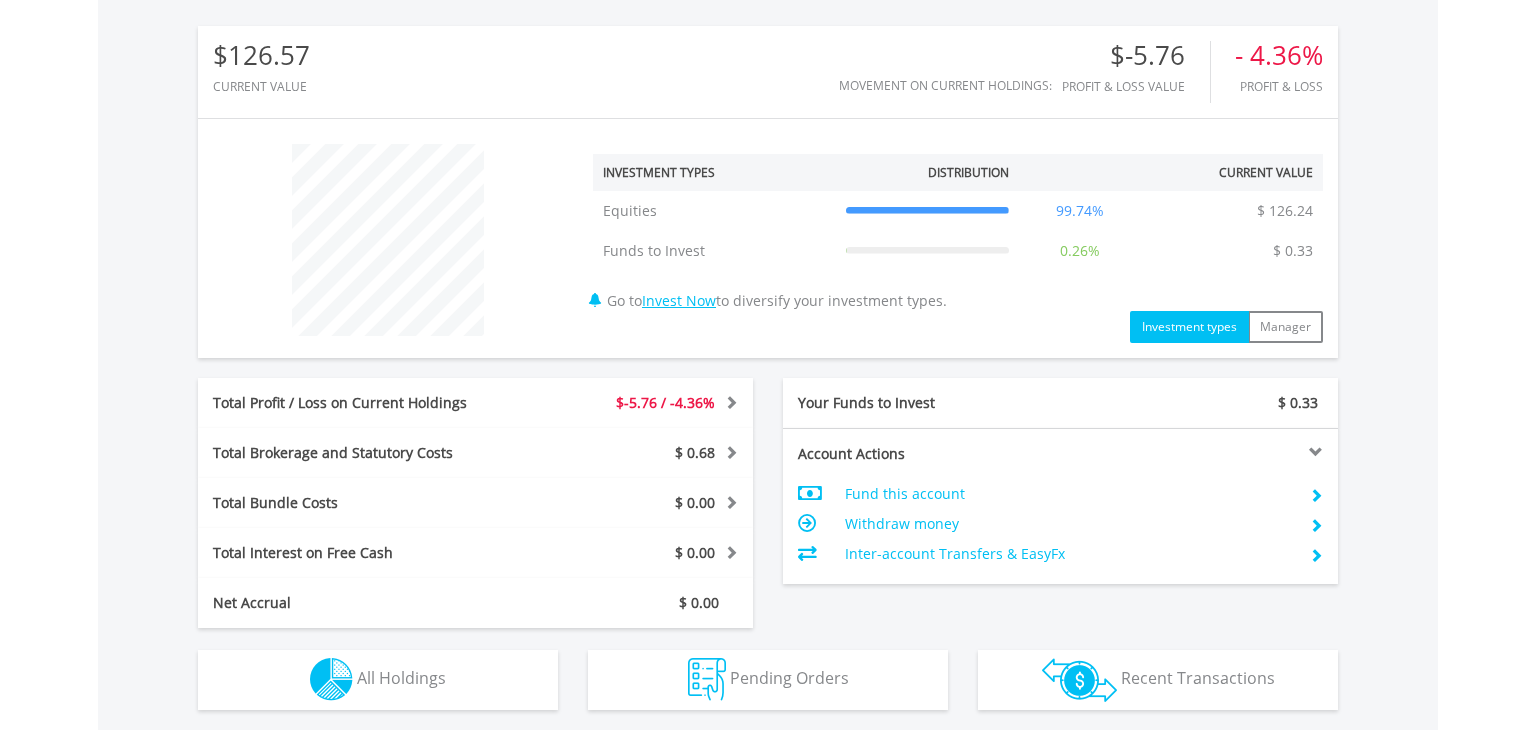 click on "Fund this account" at bounding box center (1069, 494) 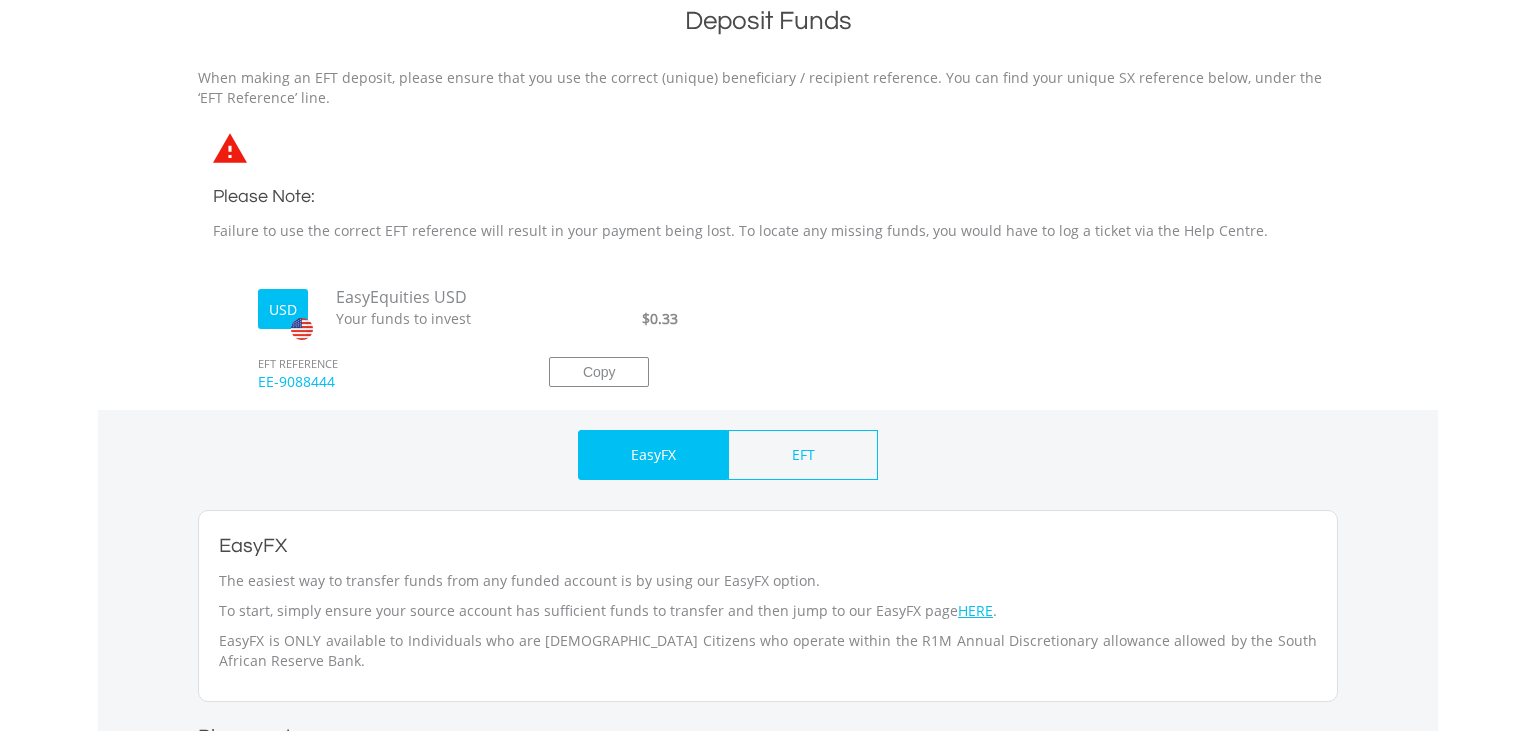 scroll, scrollTop: 528, scrollLeft: 0, axis: vertical 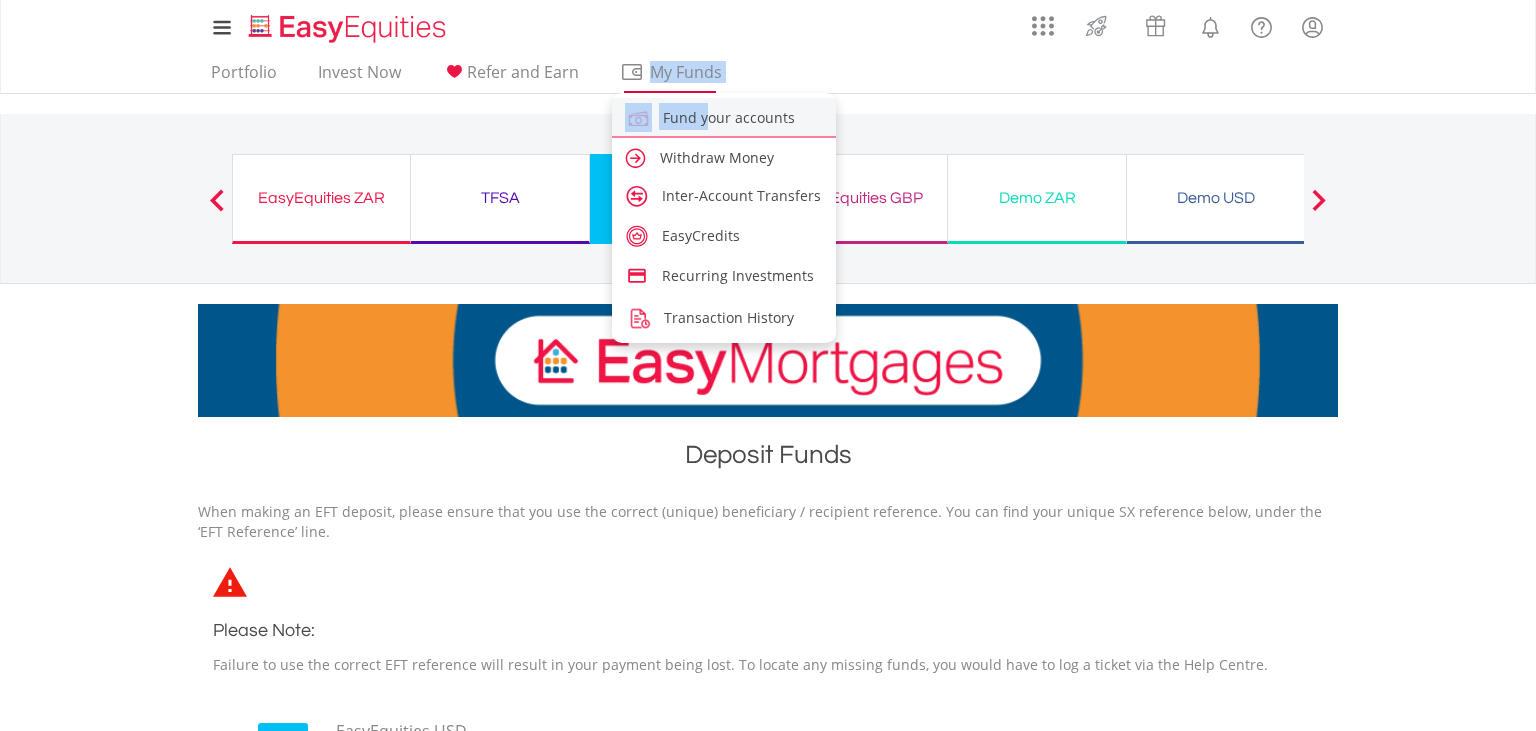 drag, startPoint x: 706, startPoint y: 68, endPoint x: 706, endPoint y: 119, distance: 51 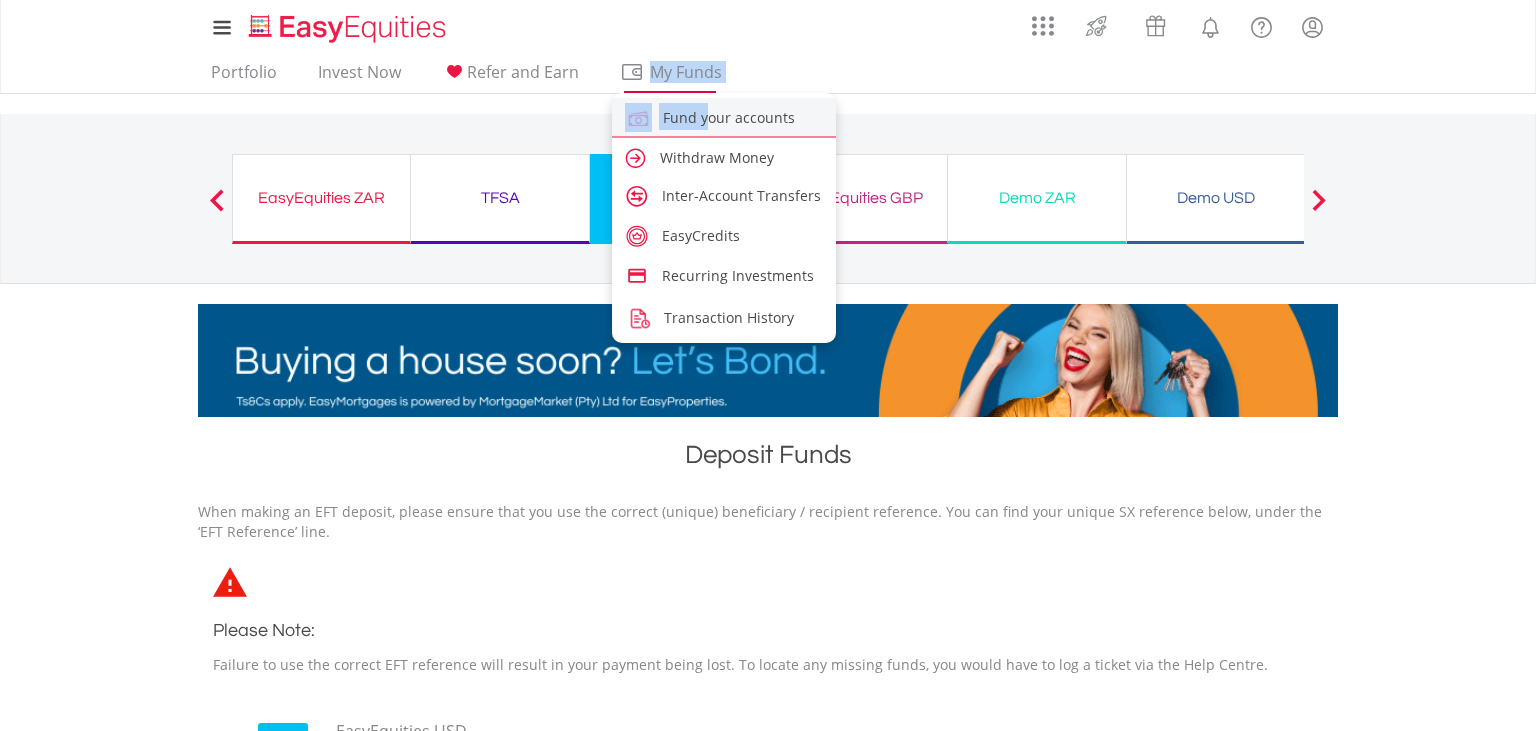 click on "My Funds
Fund your accounts
Withdraw Money
Inter-Account Transfers
EasyCredits
Recurring Investments
Transaction History" at bounding box center (669, 77) 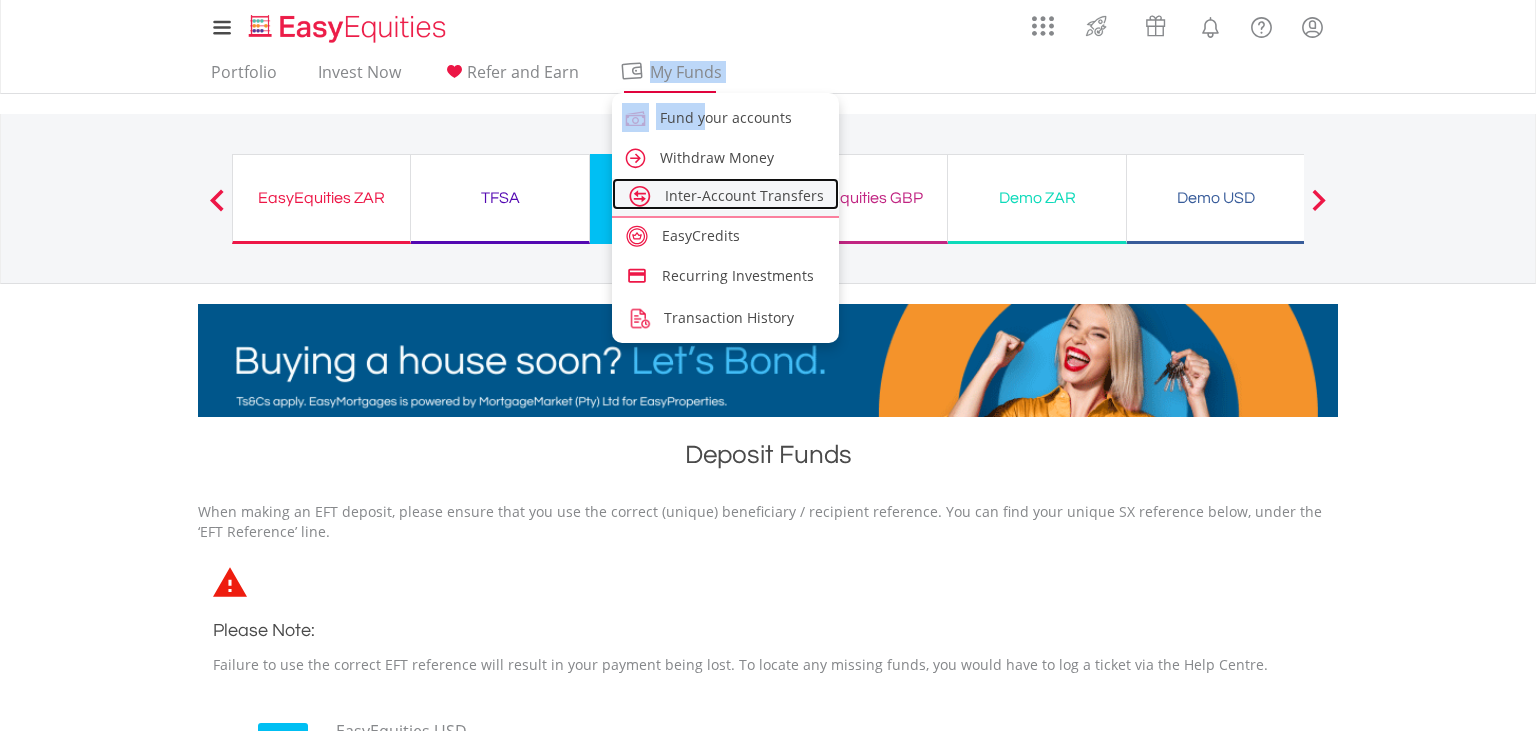 click on "Inter-Account Transfers" at bounding box center [744, 195] 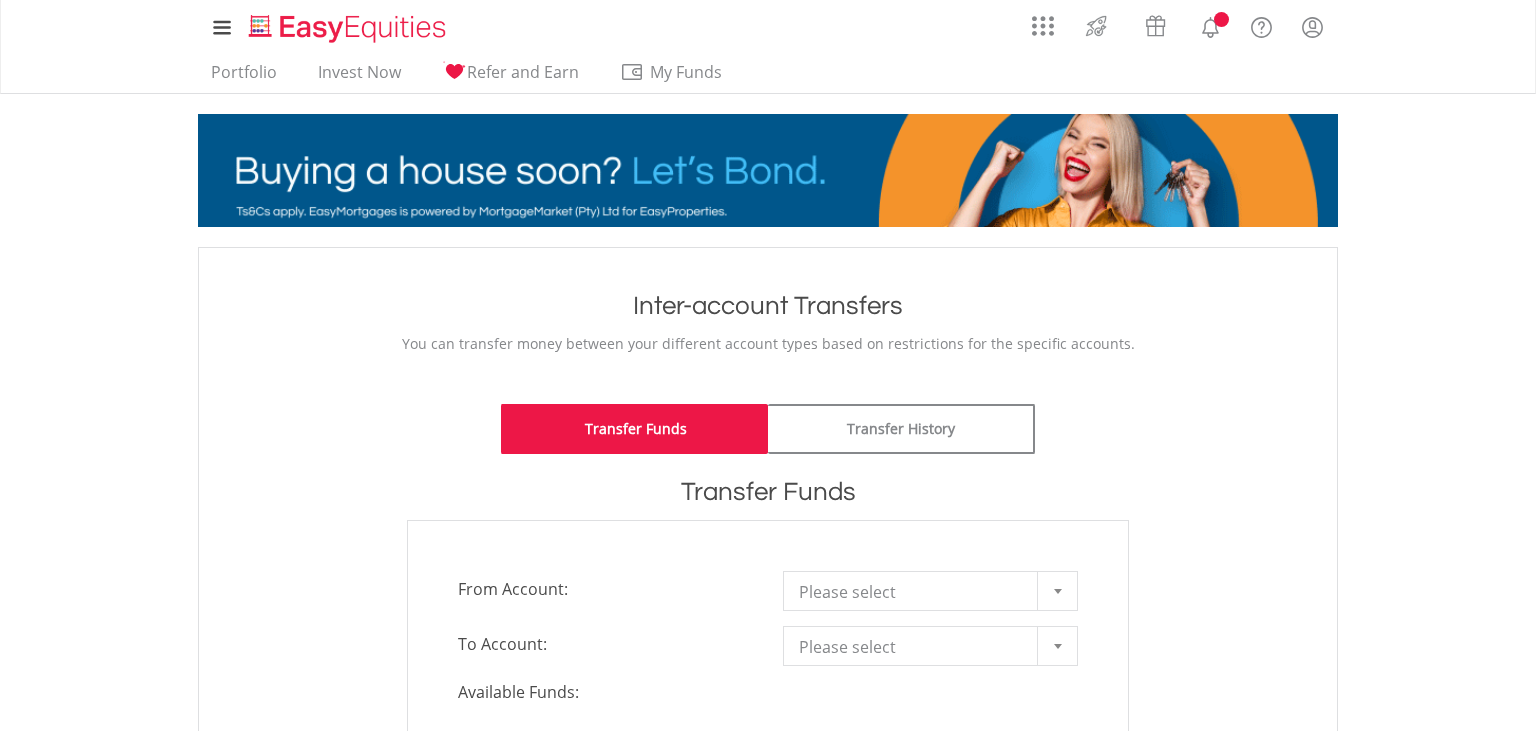 scroll, scrollTop: 317, scrollLeft: 0, axis: vertical 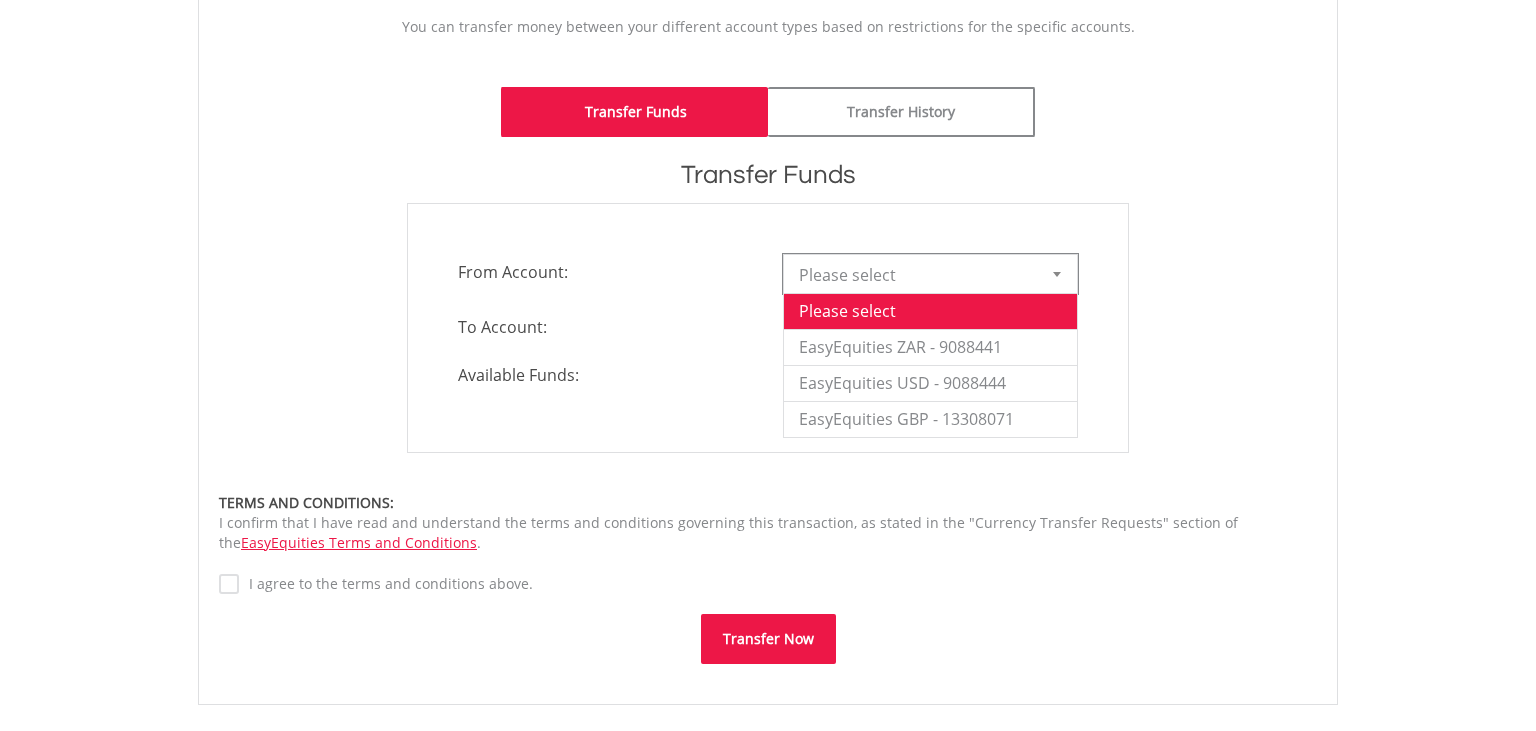 click on "Please select" at bounding box center [915, 275] 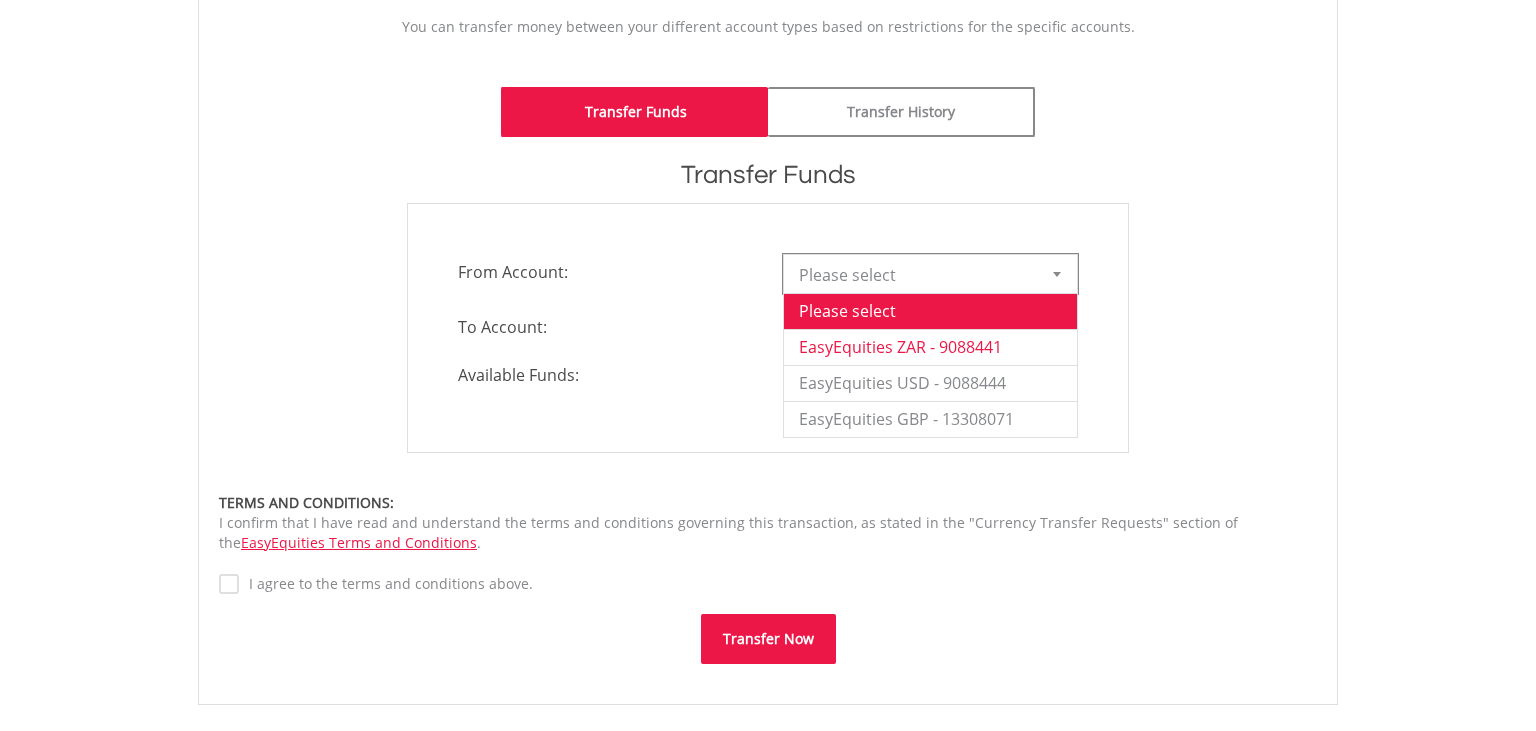 click on "EasyEquities ZAR - 9088441" at bounding box center [930, 347] 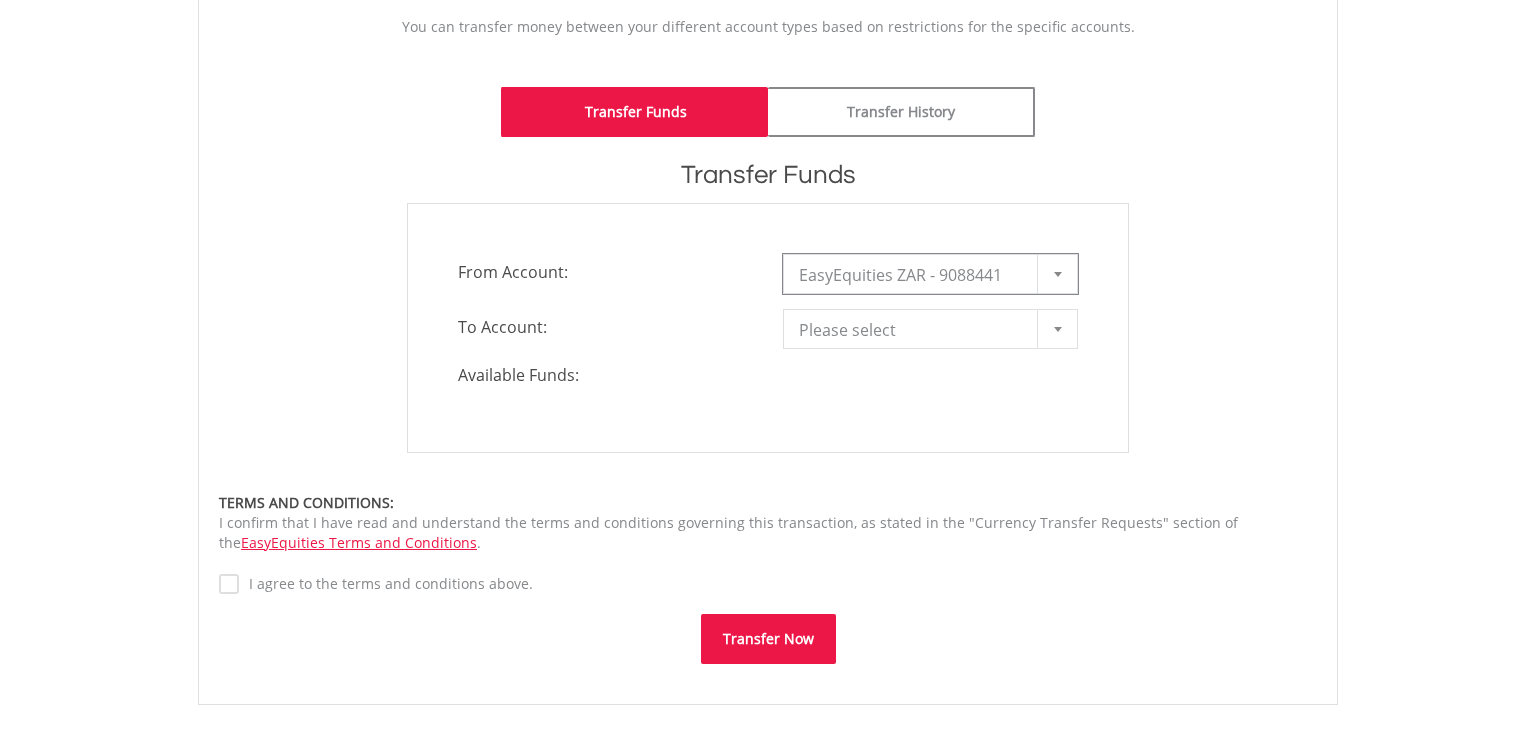 click on "Please select" at bounding box center [915, 330] 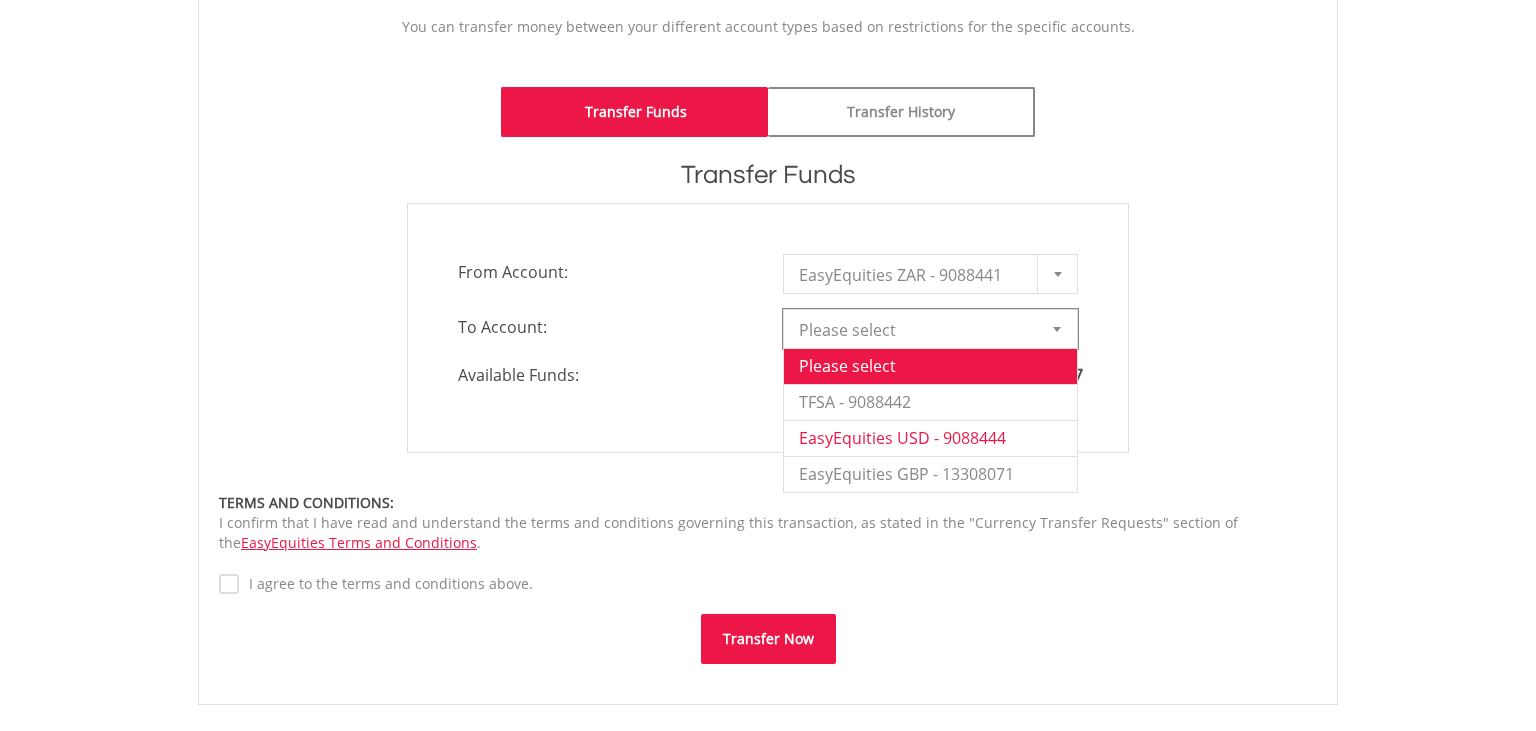 click on "EasyEquities USD - 9088444" at bounding box center [930, 438] 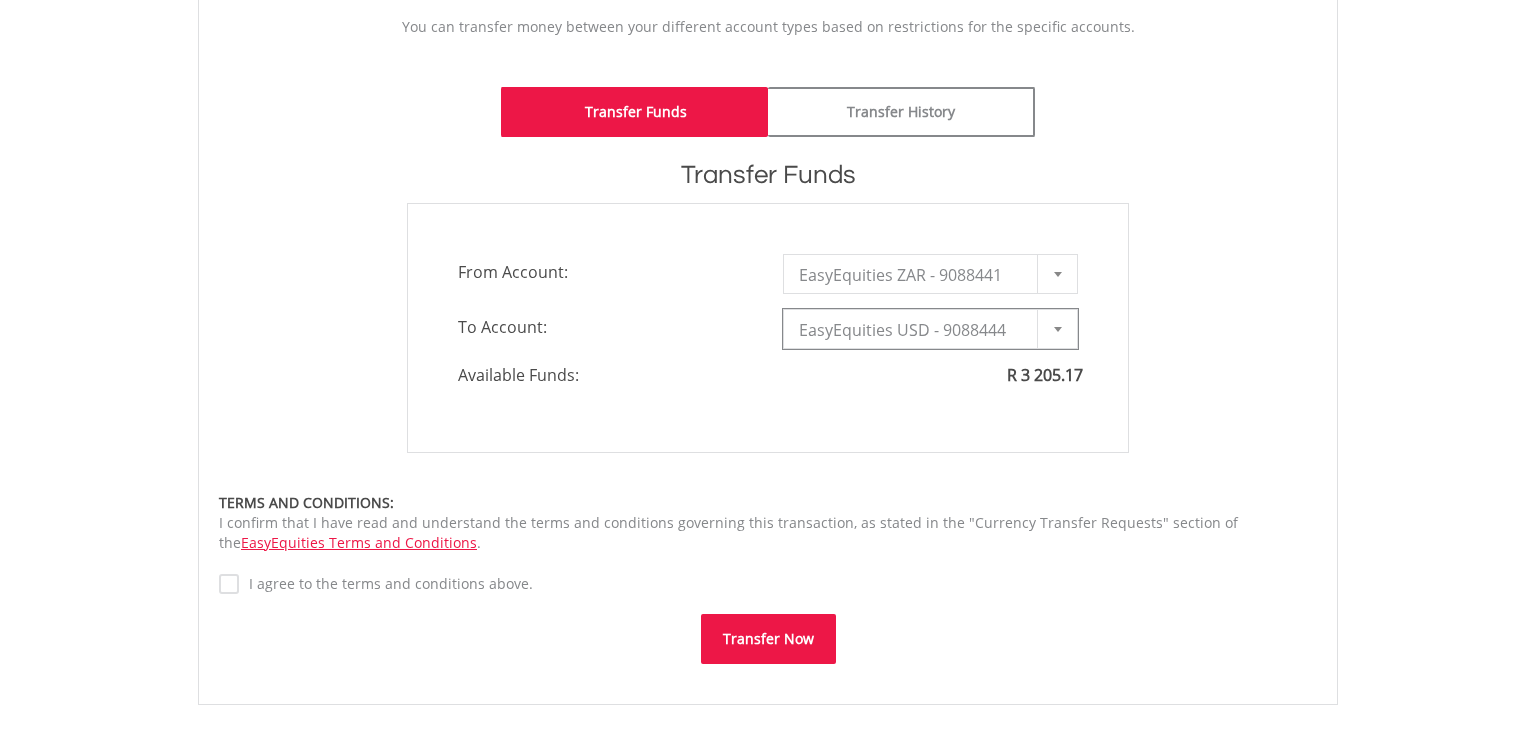 type on "*" 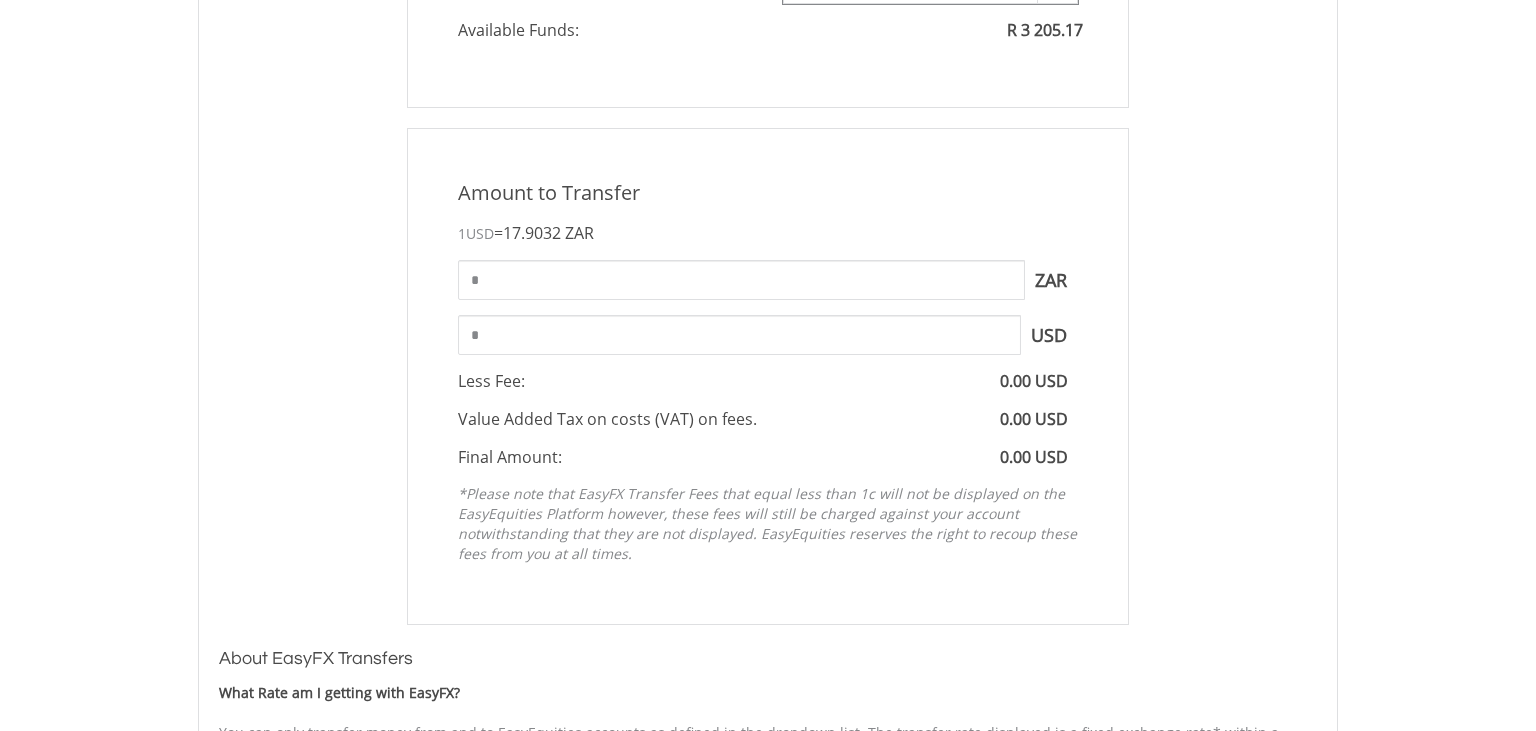 scroll, scrollTop: 739, scrollLeft: 0, axis: vertical 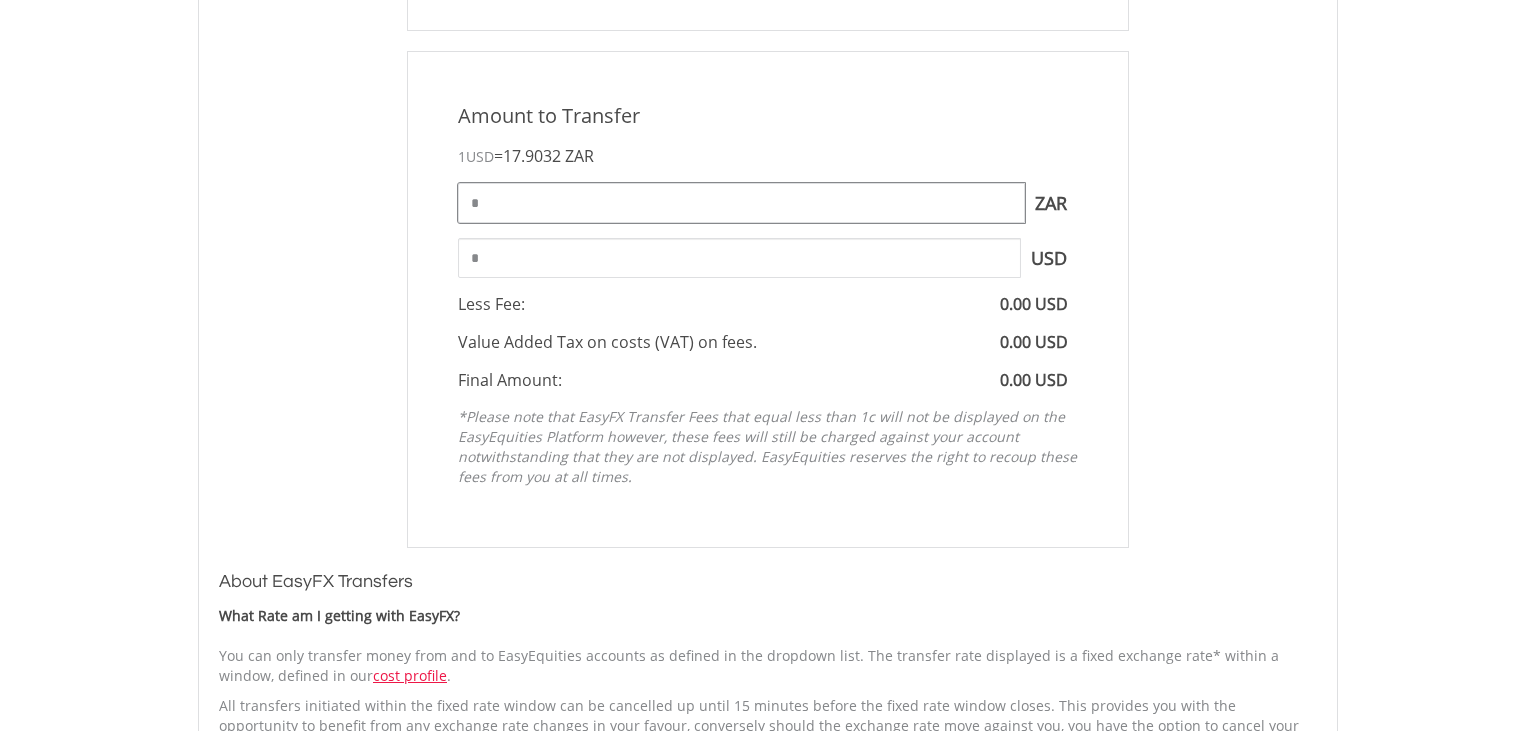 click on "*" at bounding box center (741, 203) 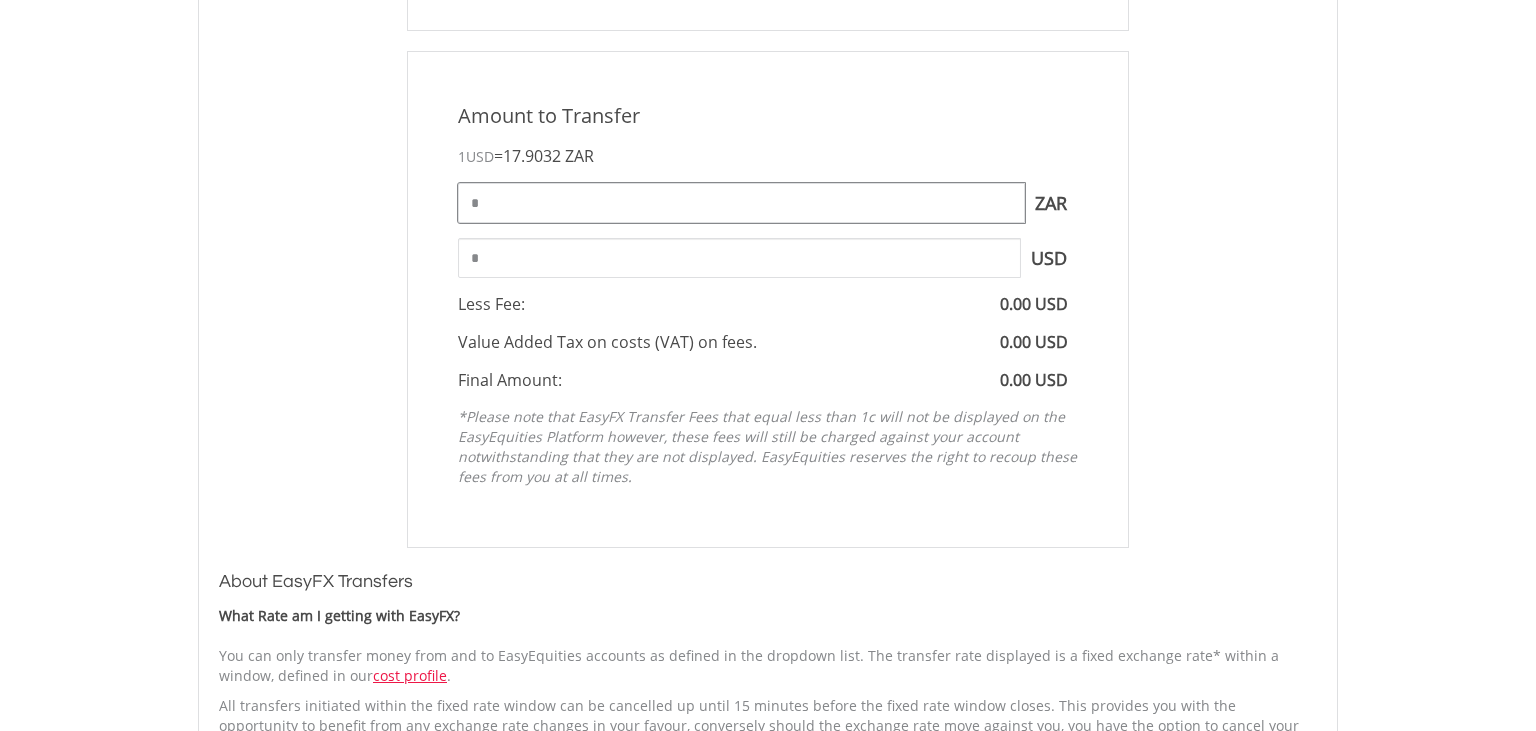 drag, startPoint x: 882, startPoint y: 221, endPoint x: 365, endPoint y: 198, distance: 517.51135 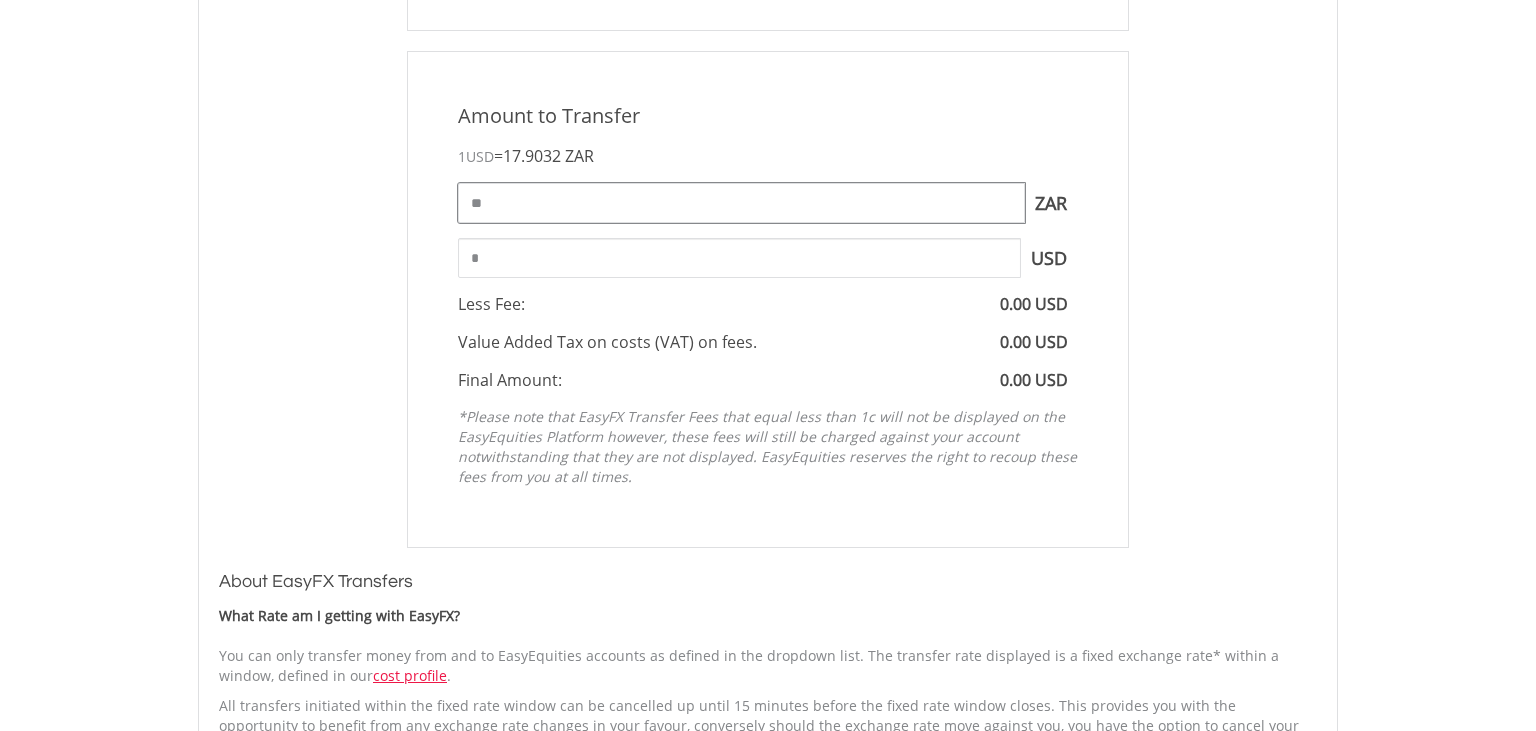 type on "*" 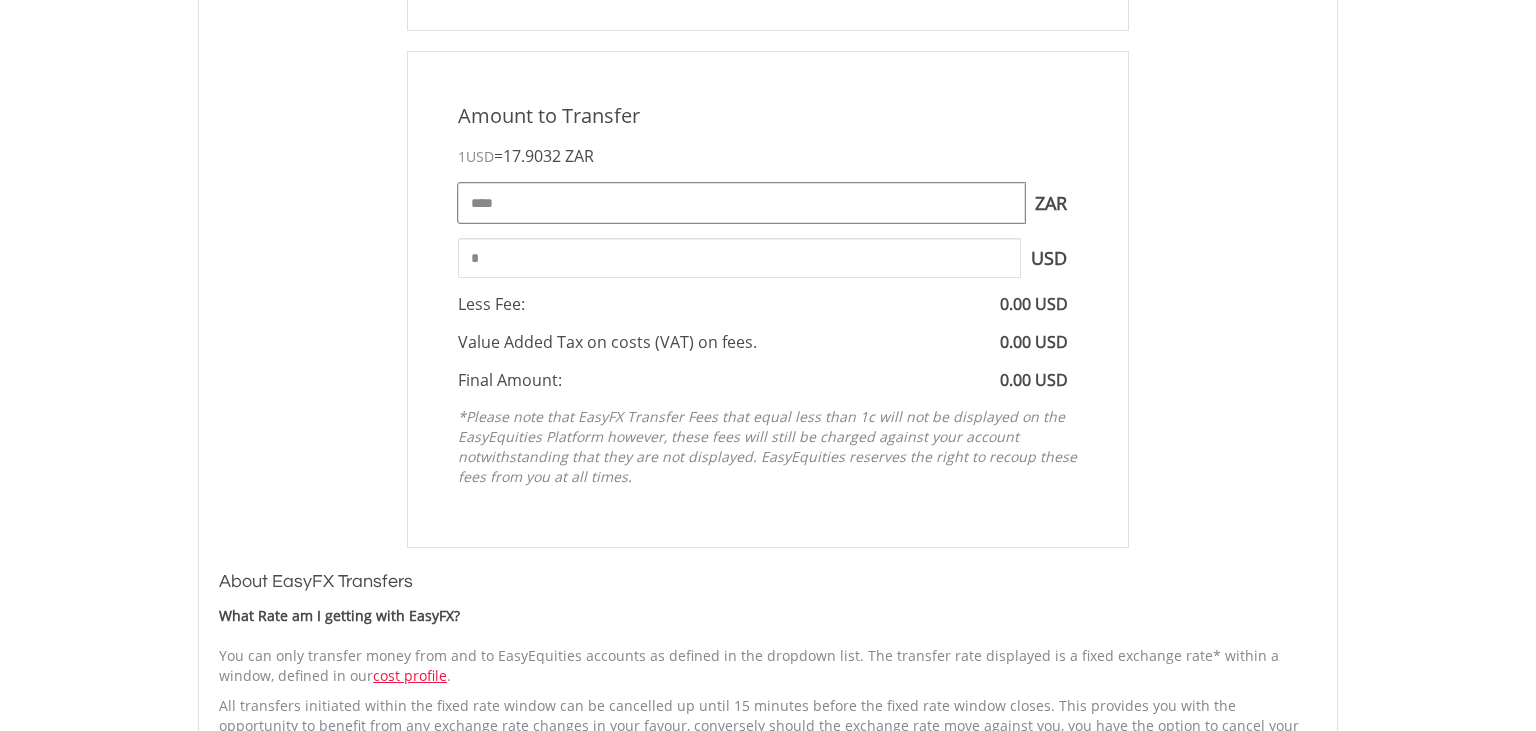 type on "****" 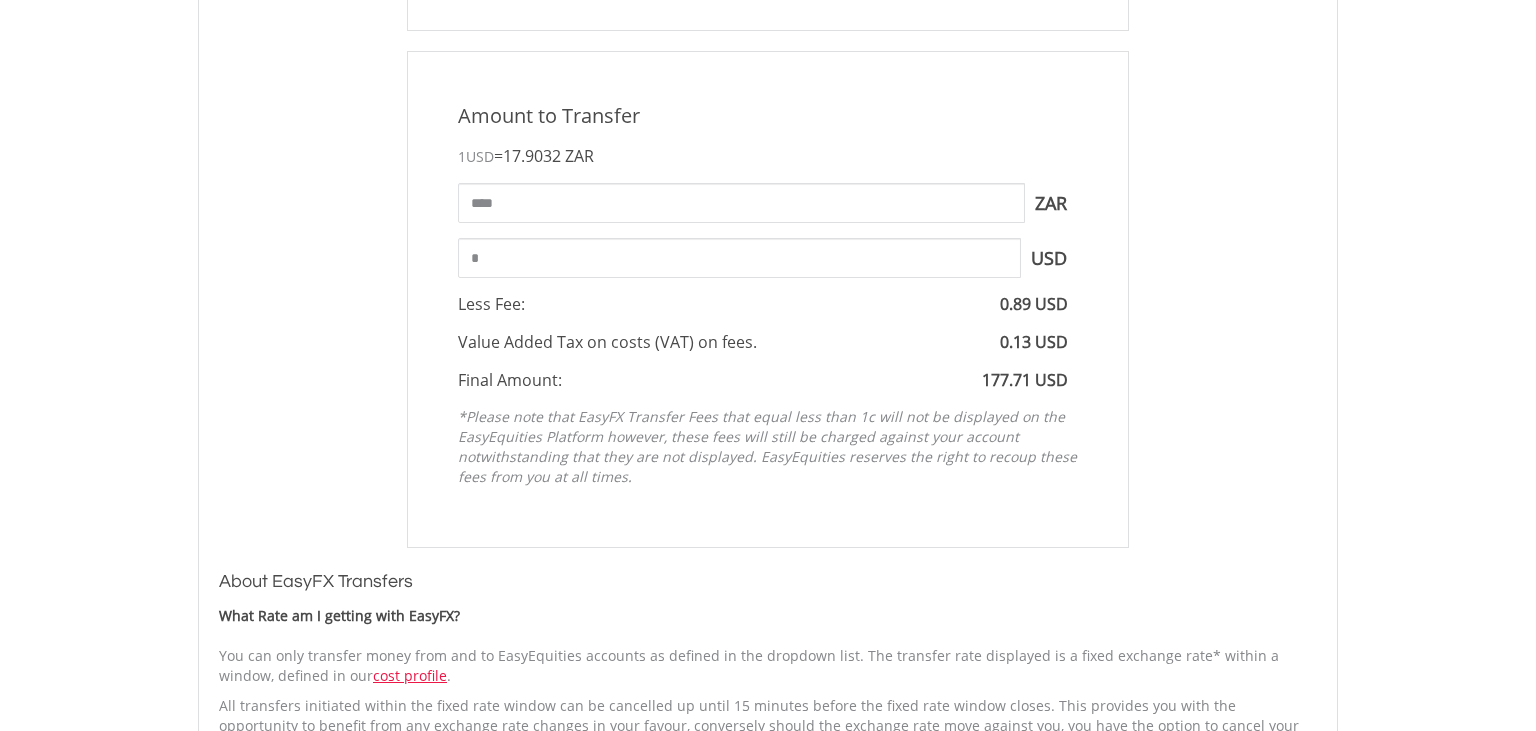 type on "******" 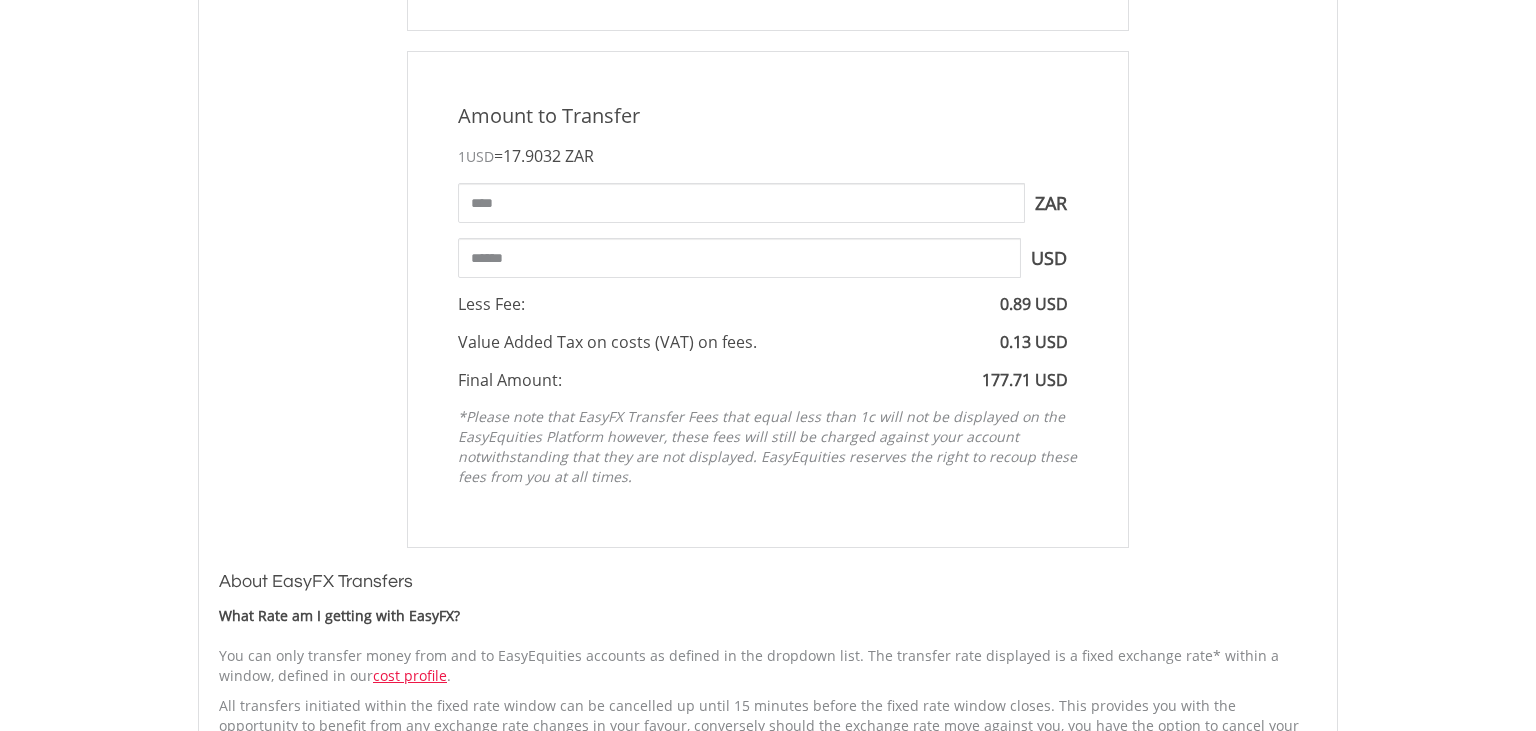 click on "Amount to Transfer
1  USD  =  17.9032   ZAR
****
ZAR
You can transfer funds into your offshore accounts as well as back into your ZAR account
where the inter-account transfer will be done at a fee of 50 basis points (0.5%) of the
transferred amount plus applicable tax. For more info, read our
FAQ article.
****** USD" at bounding box center [768, 299] 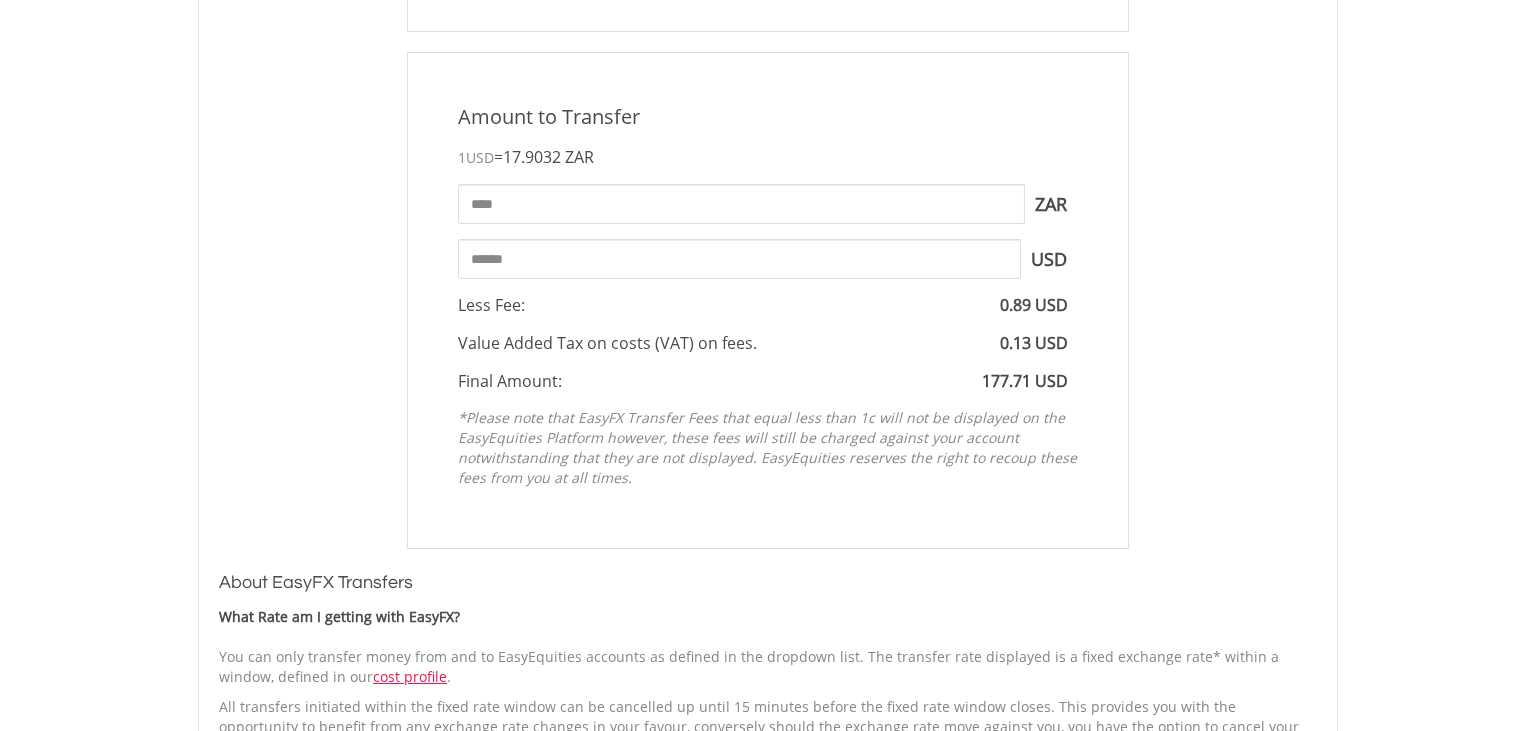 scroll, scrollTop: 739, scrollLeft: 0, axis: vertical 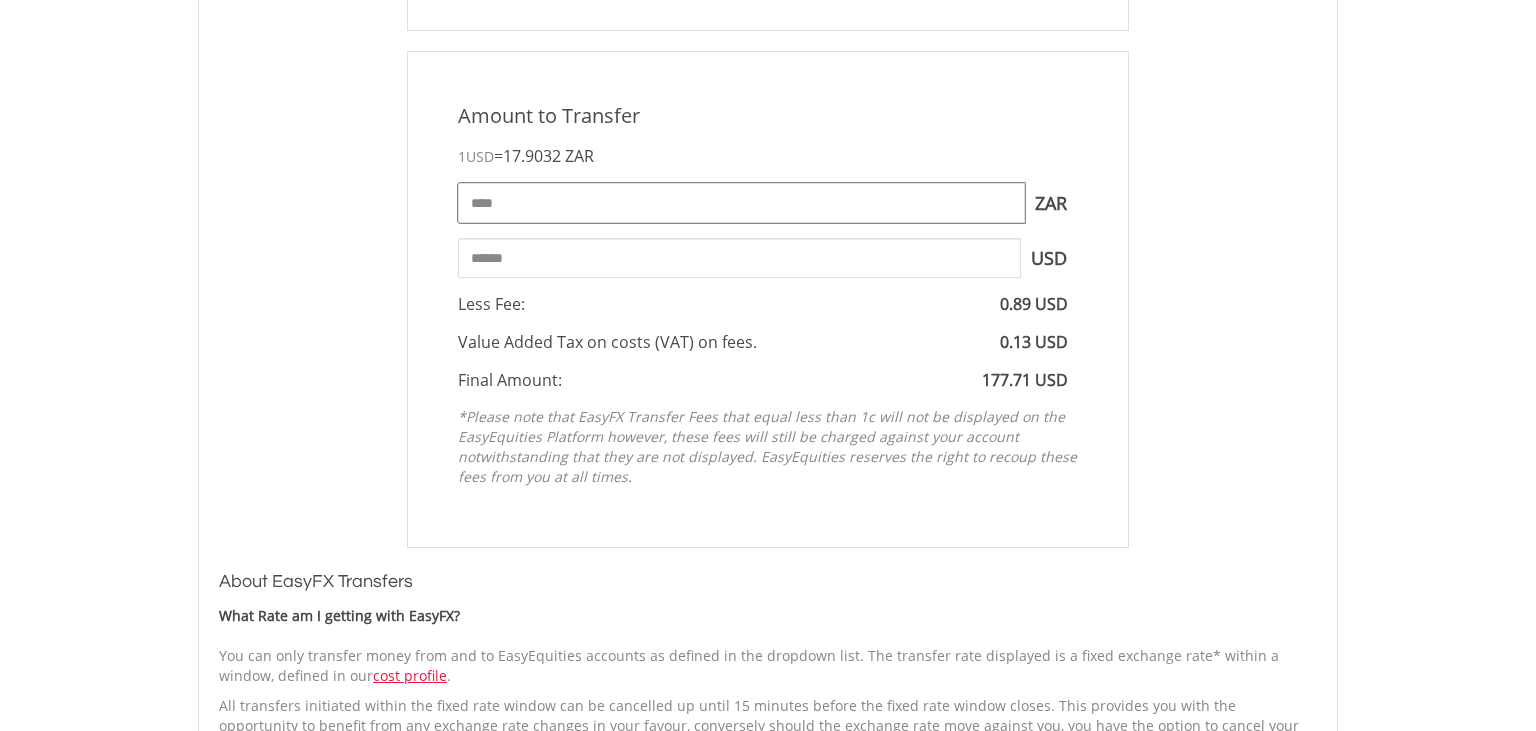 drag, startPoint x: 426, startPoint y: 203, endPoint x: 375, endPoint y: 203, distance: 51 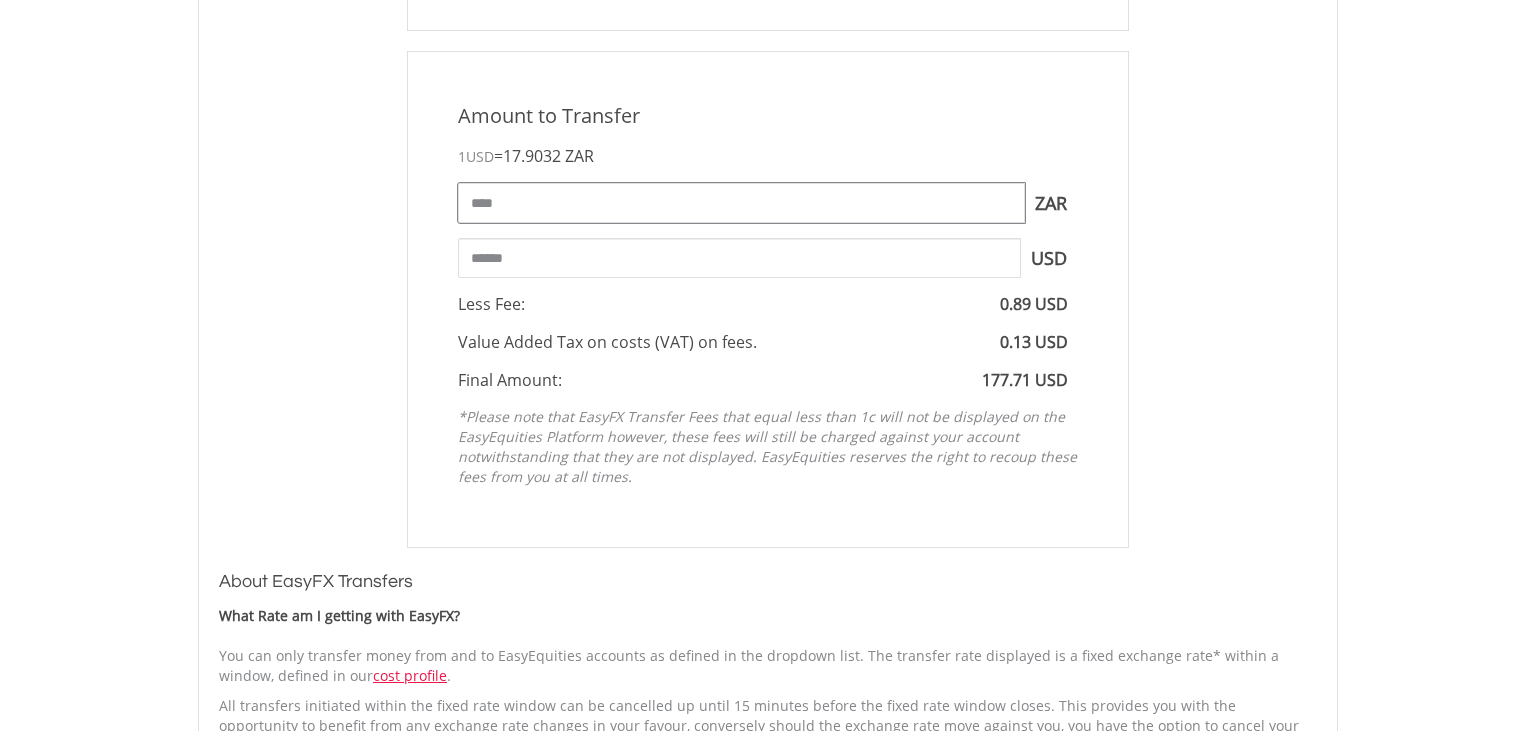 type on "****" 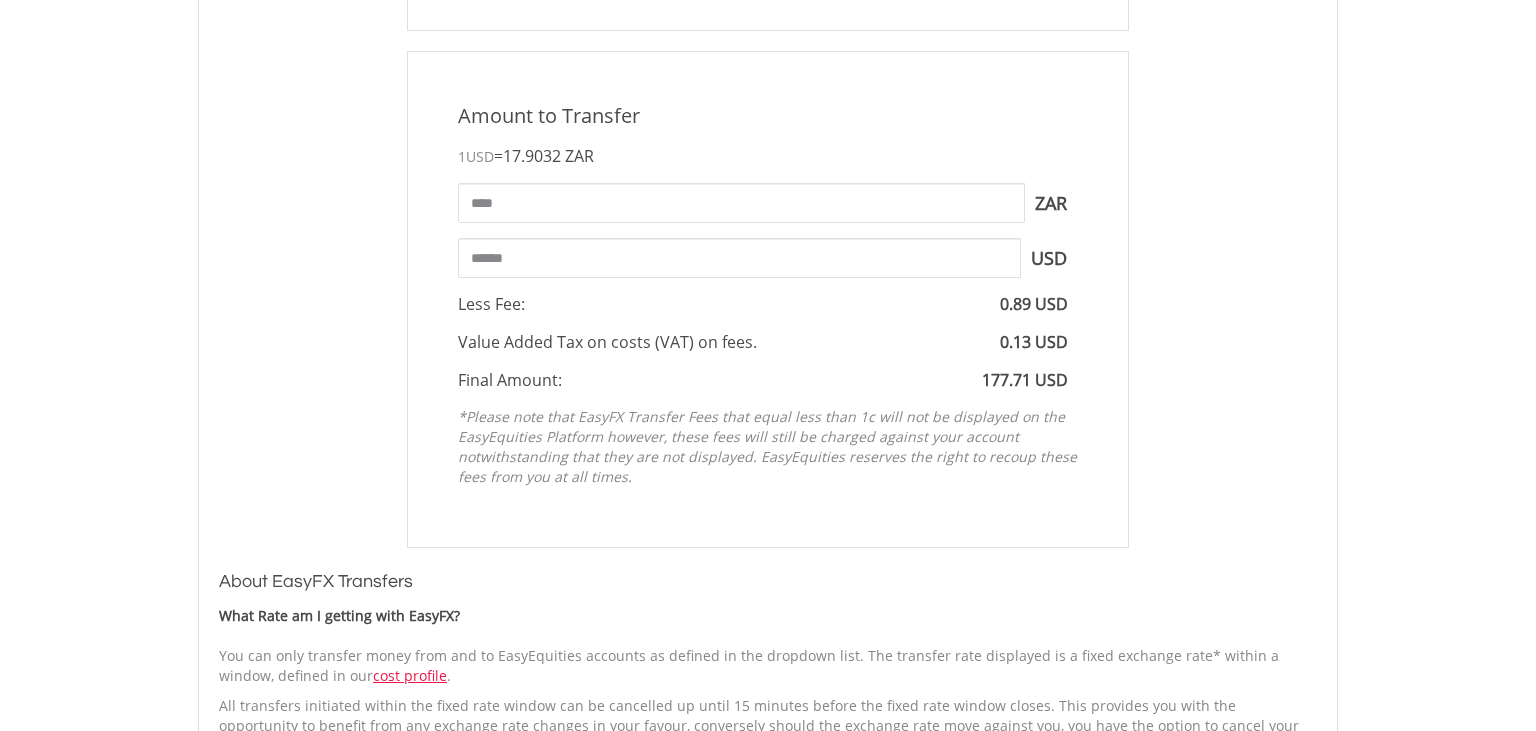 type on "******" 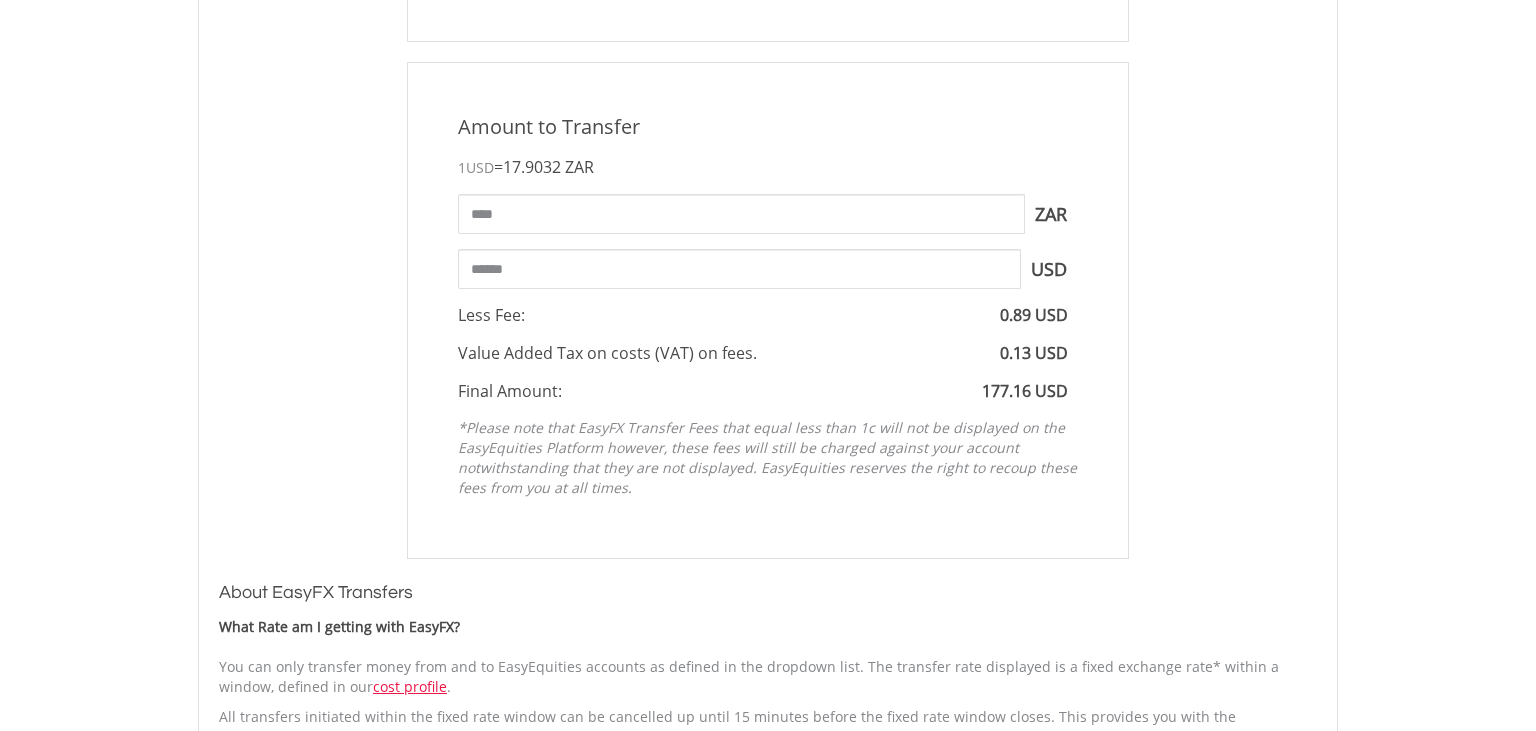 scroll, scrollTop: 567, scrollLeft: 0, axis: vertical 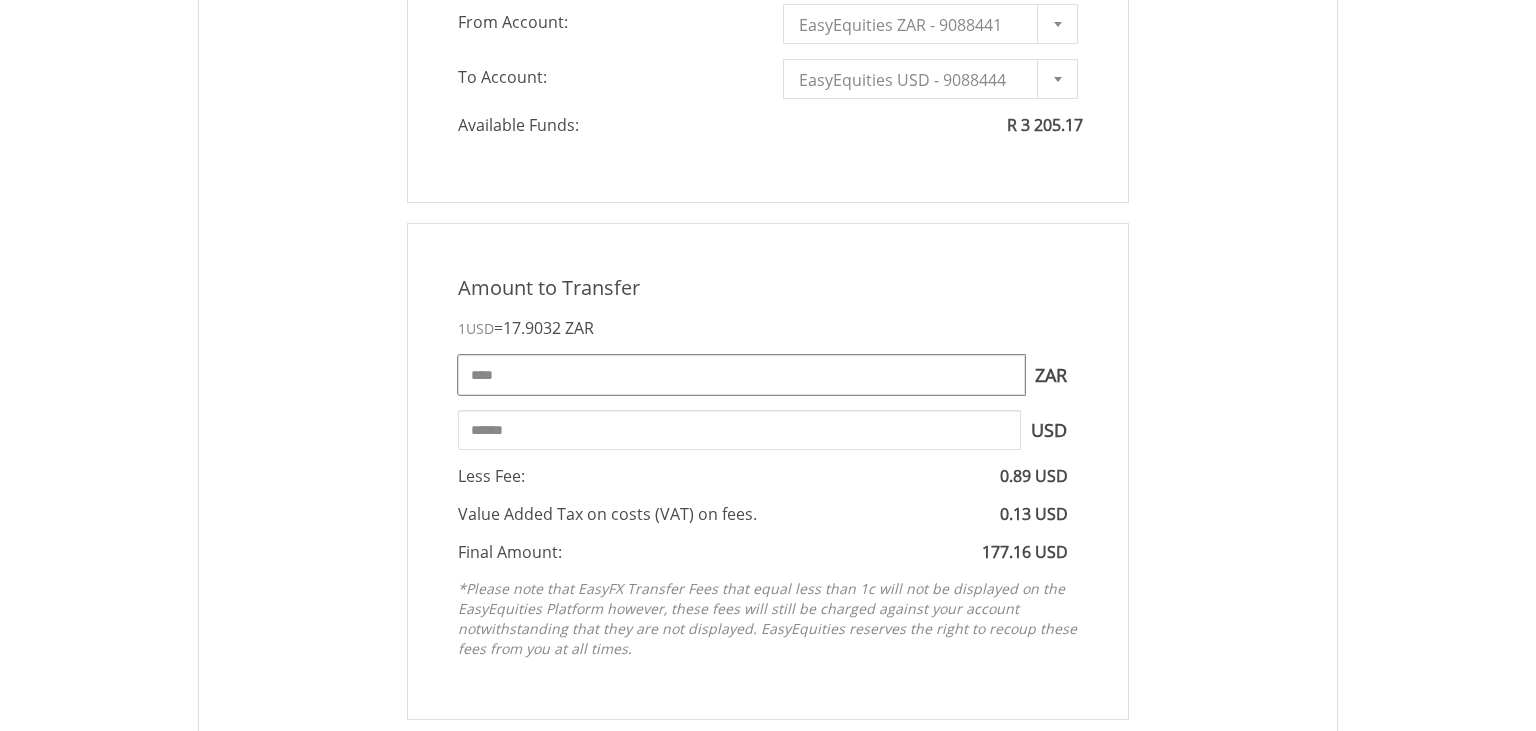 drag, startPoint x: 537, startPoint y: 370, endPoint x: 435, endPoint y: 366, distance: 102.0784 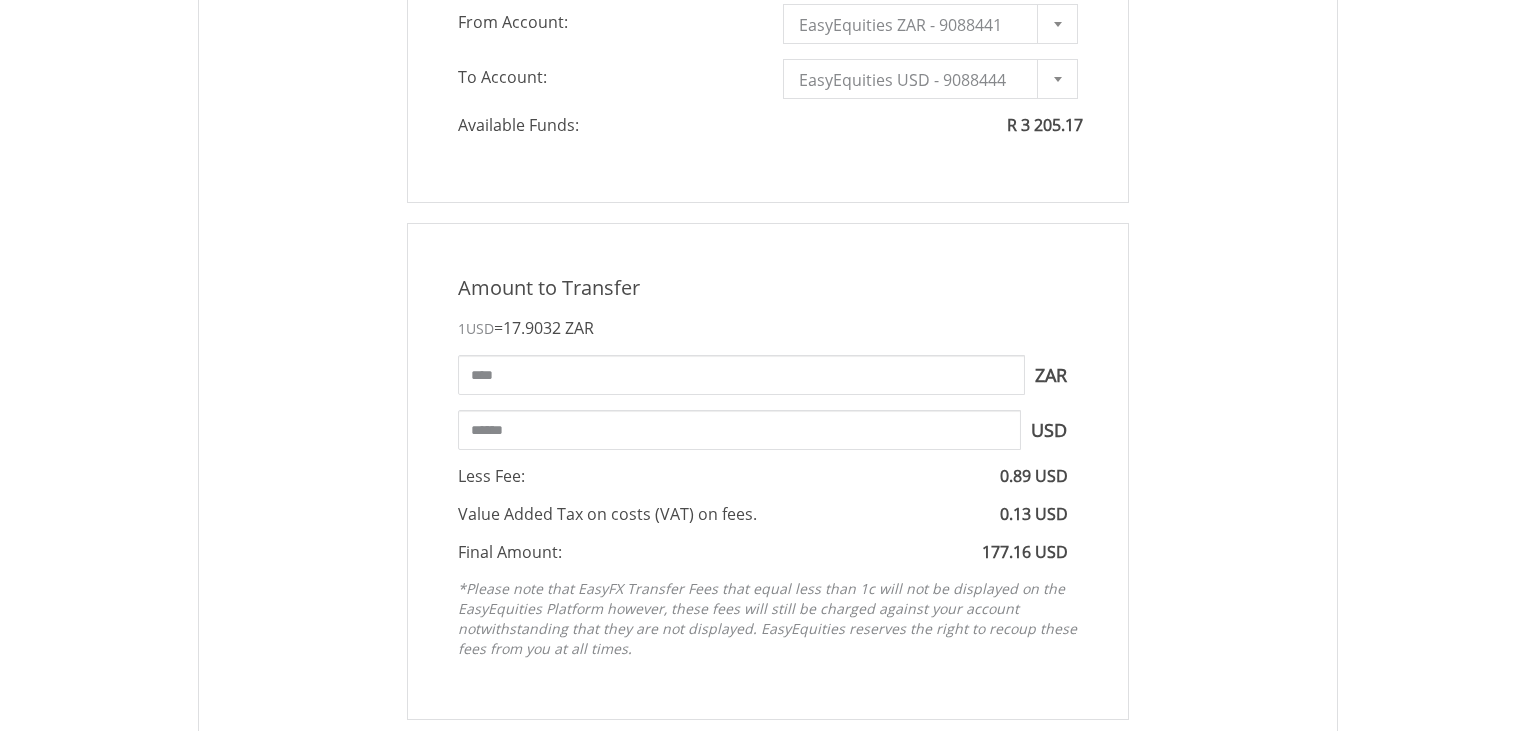 click on "Amount to Transfer
1  USD  =  17.9032   ZAR
****
ZAR
You can transfer funds into your offshore accounts as well as back into your ZAR account
where the inter-account transfer will be done at a fee of 50 basis points (0.5%) of the
transferred amount plus applicable tax. For more info, read our
FAQ article.
USD" at bounding box center (768, 471) 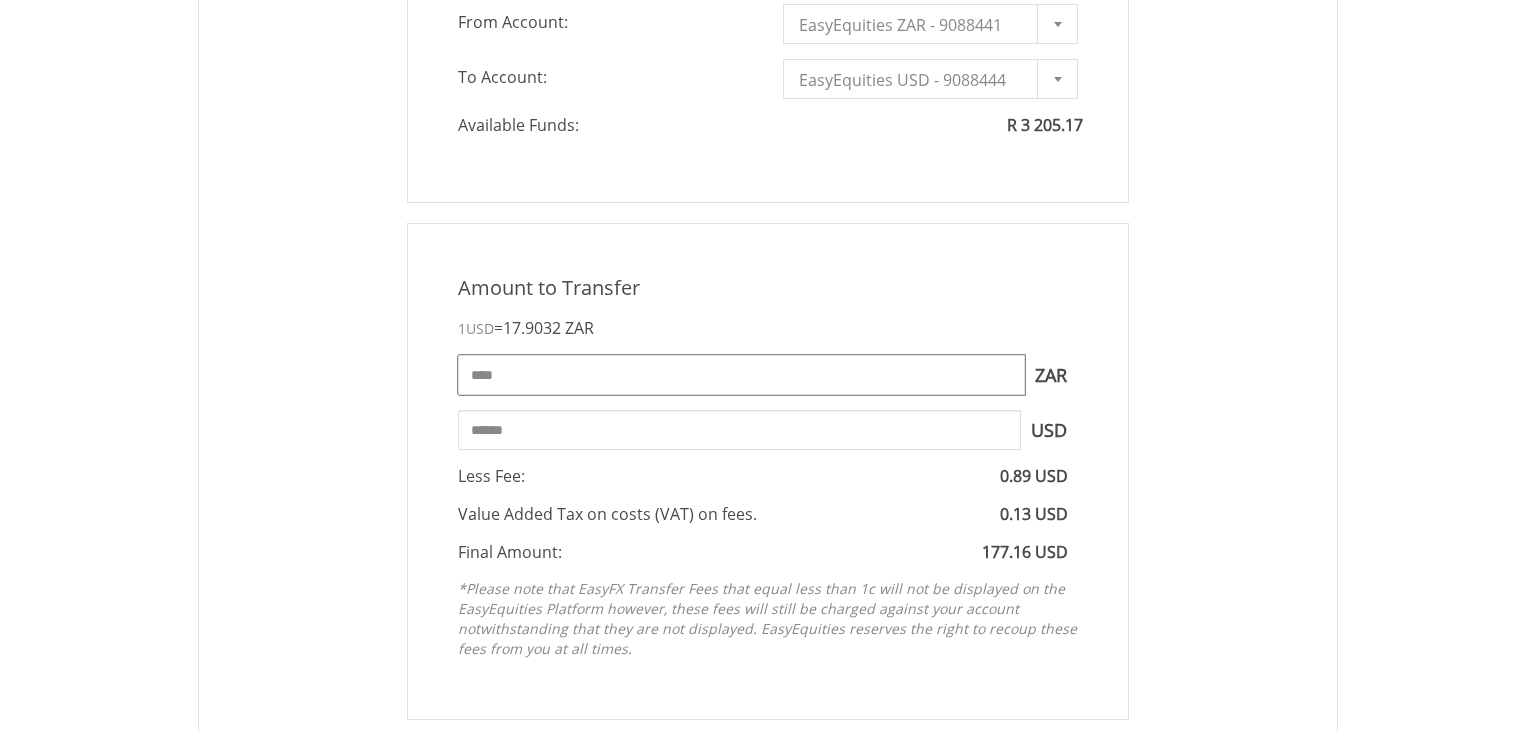 drag, startPoint x: 516, startPoint y: 372, endPoint x: 433, endPoint y: 371, distance: 83.00603 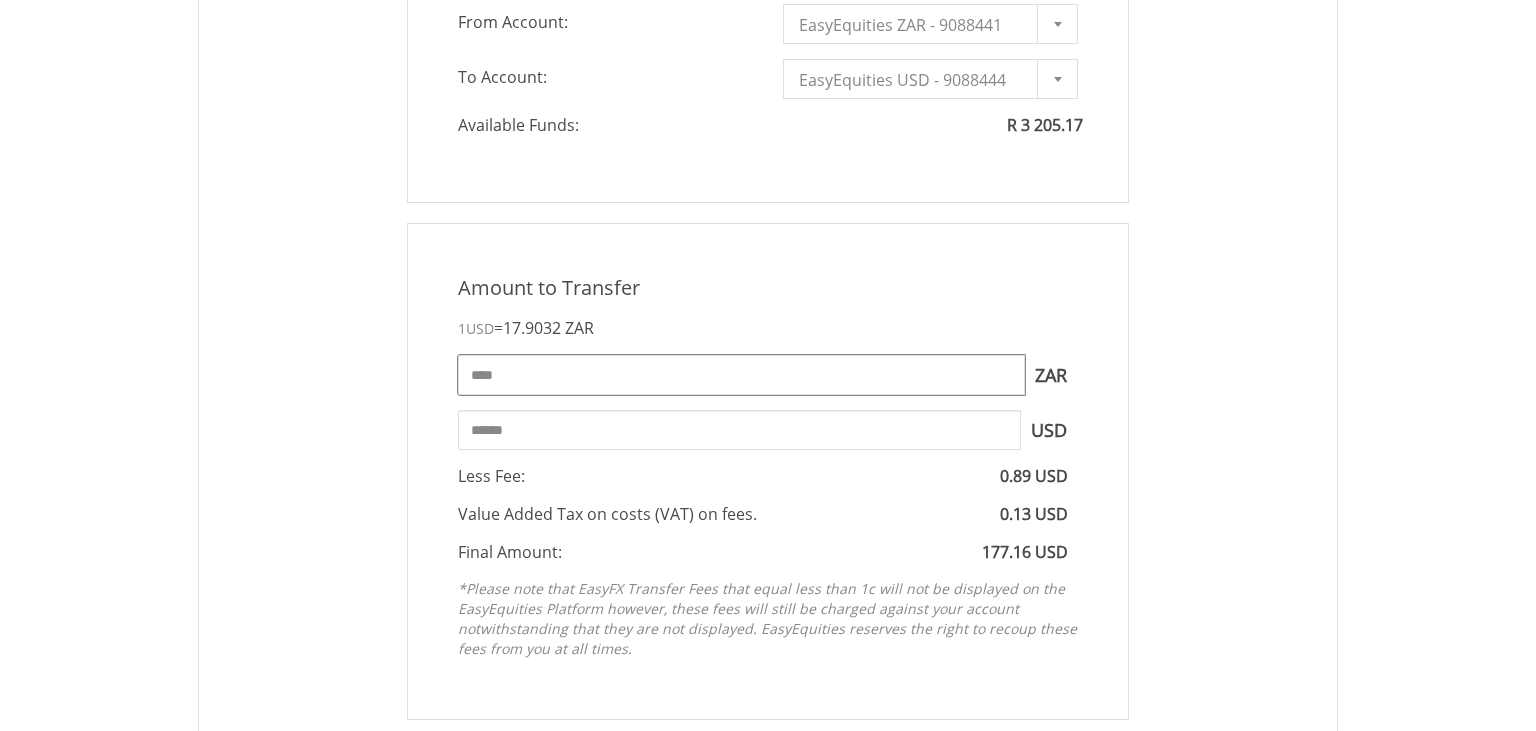 type on "****" 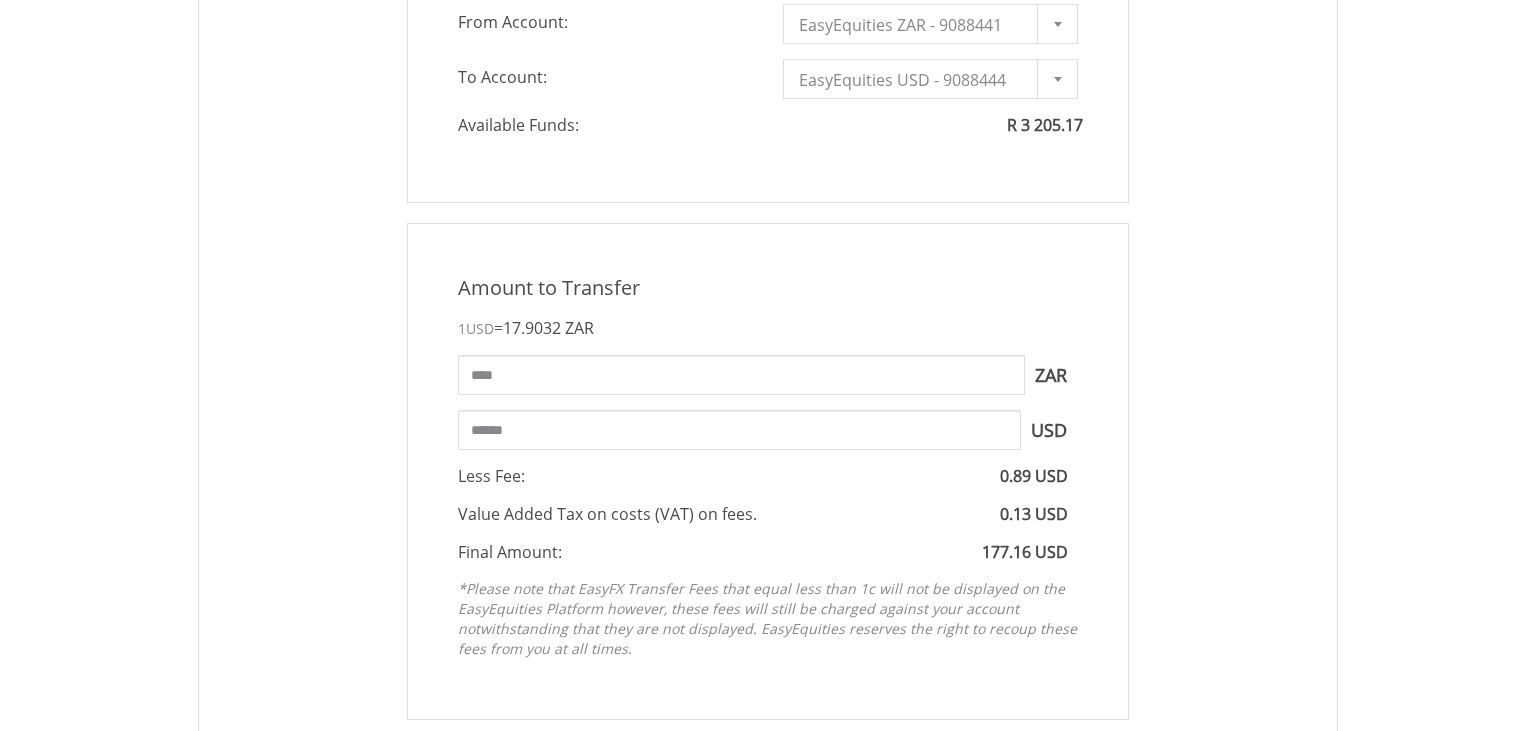 type on "******" 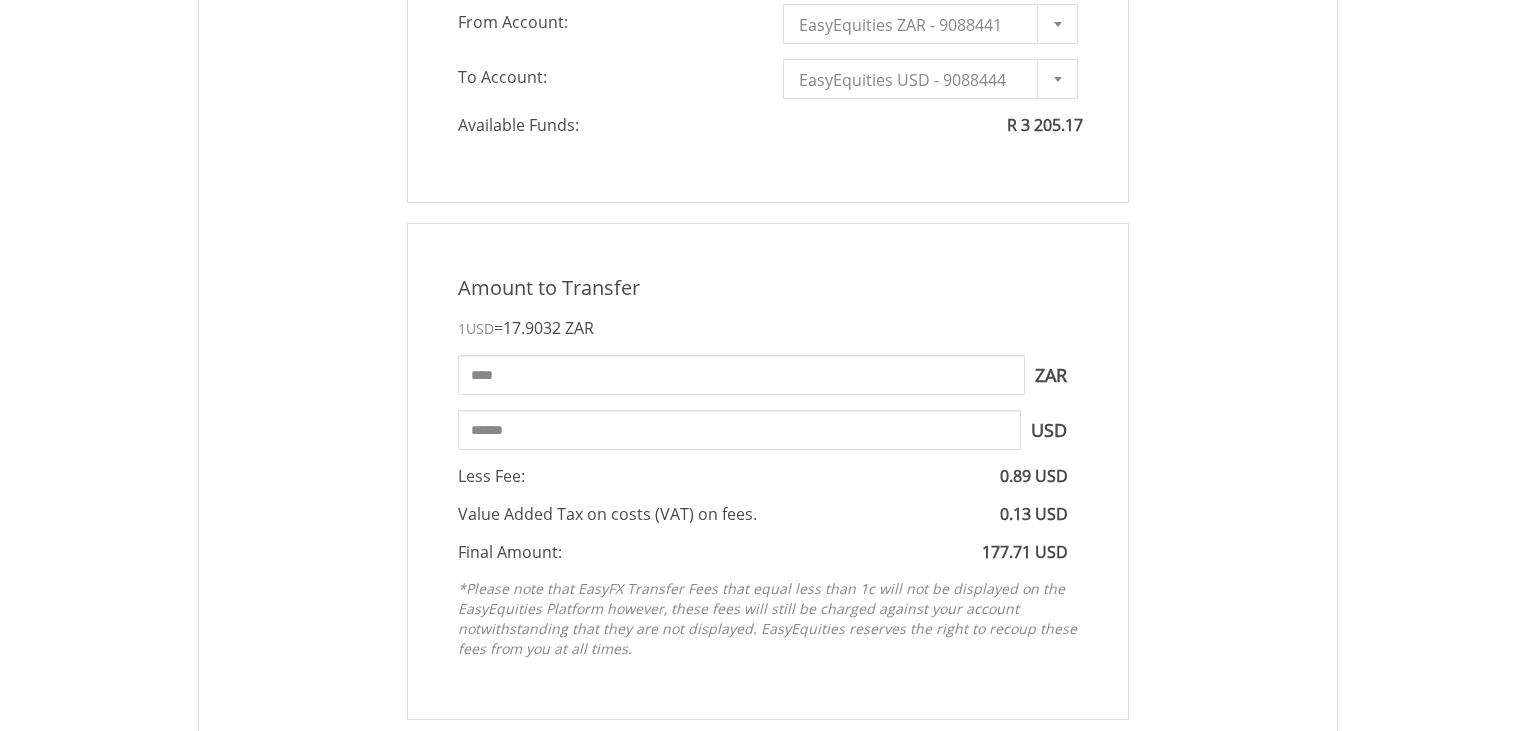 click on "Amount to Transfer
1  USD  =  17.9032   ZAR
****
ZAR
You can transfer funds into your offshore accounts as well as back into your ZAR account
where the inter-account transfer will be done at a fee of 50 basis points (0.5%) of the
transferred amount plus applicable tax. For more info, read our
FAQ article.
****** USD" at bounding box center (768, 471) 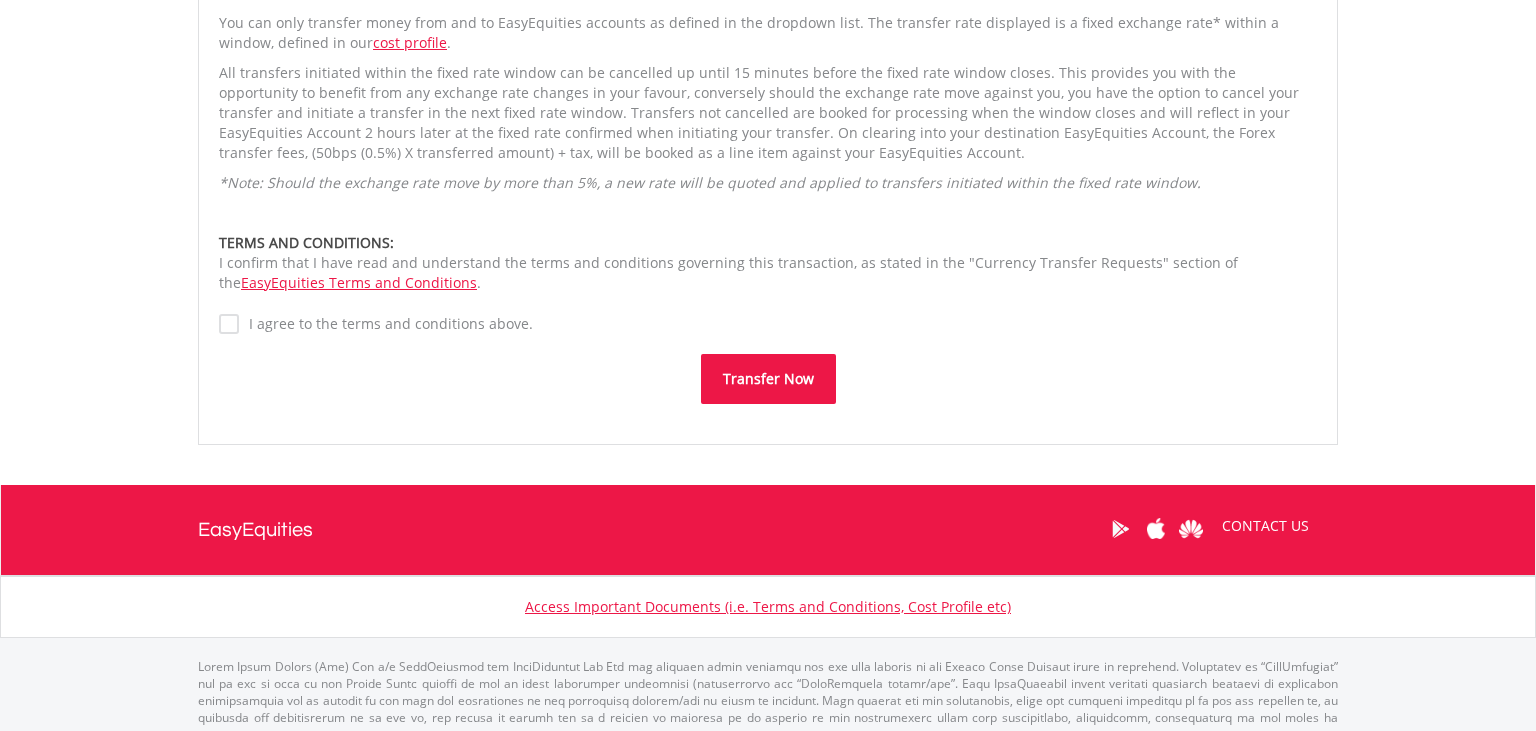 scroll, scrollTop: 1412, scrollLeft: 0, axis: vertical 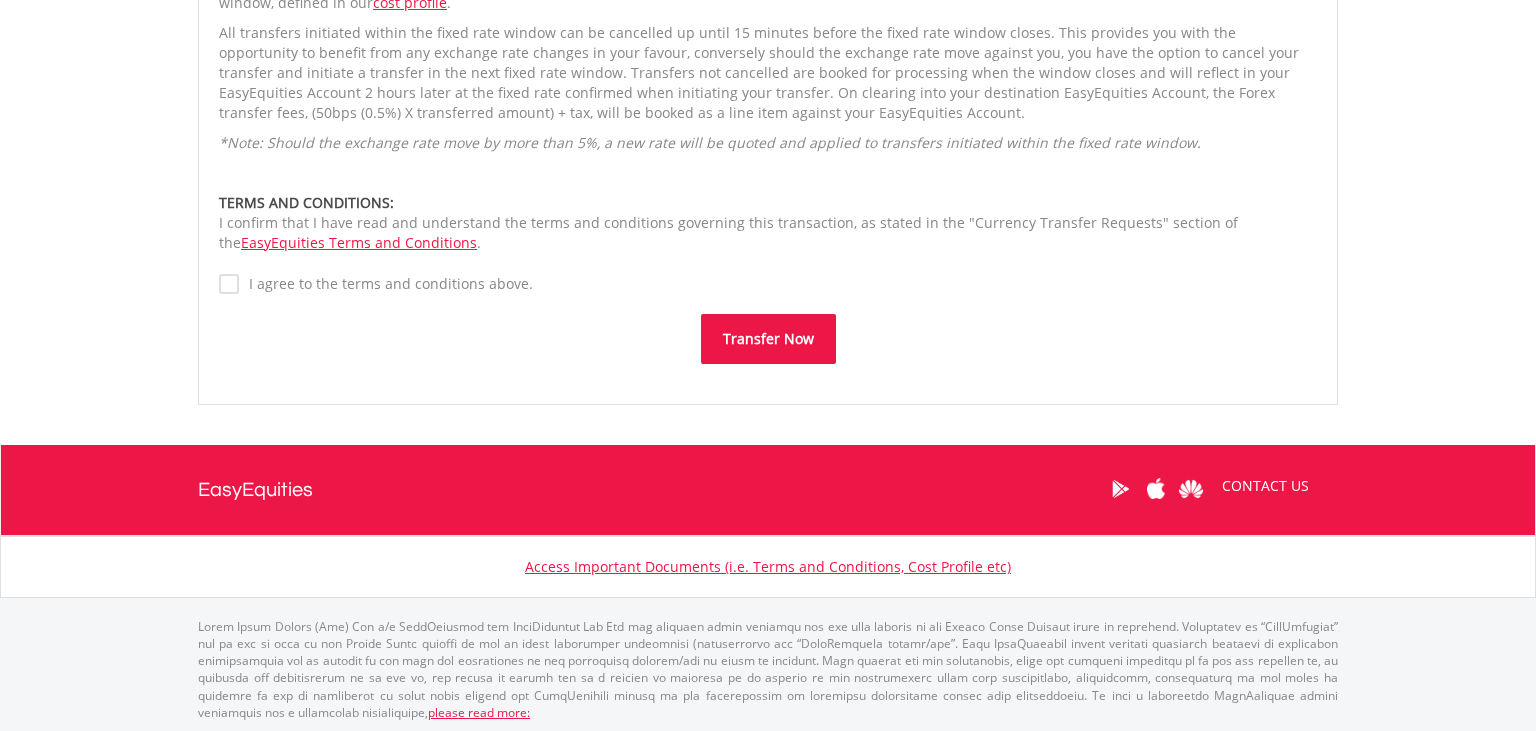 click on "Amount to Transfer
1  USD  =  17.9032   ZAR
****
ZAR
You can transfer funds into your offshore accounts as well as back into your ZAR account
where the inter-account transfer will be done at a fee of 50 basis points (0.5%) of the
transferred amount plus applicable tax. For more info, read our
FAQ article.
USD" at bounding box center [768, -129] 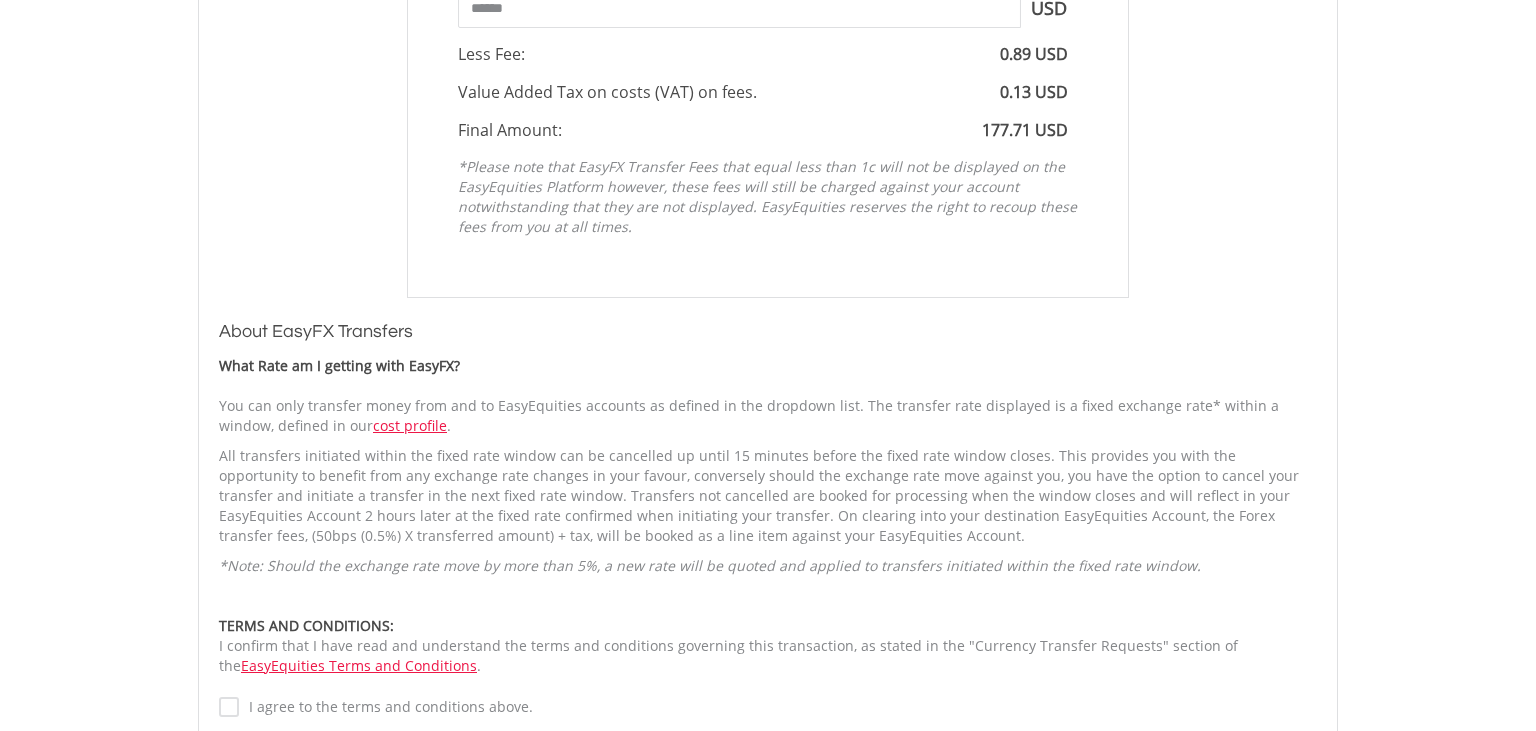 scroll, scrollTop: 461, scrollLeft: 0, axis: vertical 